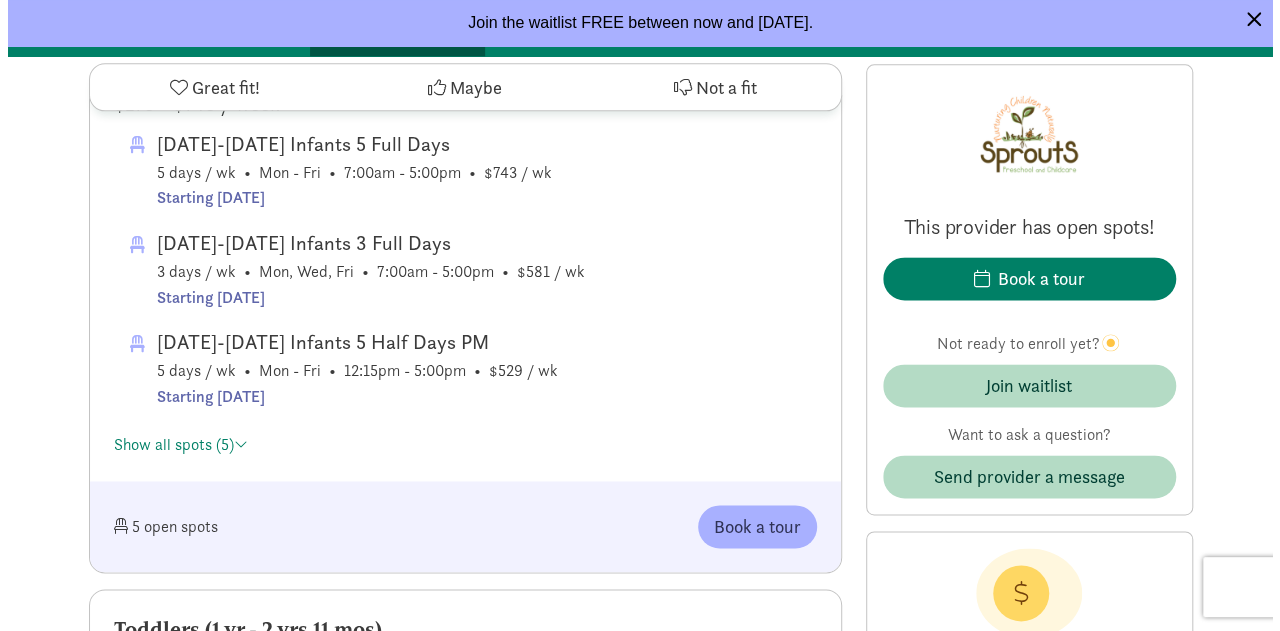 scroll, scrollTop: 1193, scrollLeft: 0, axis: vertical 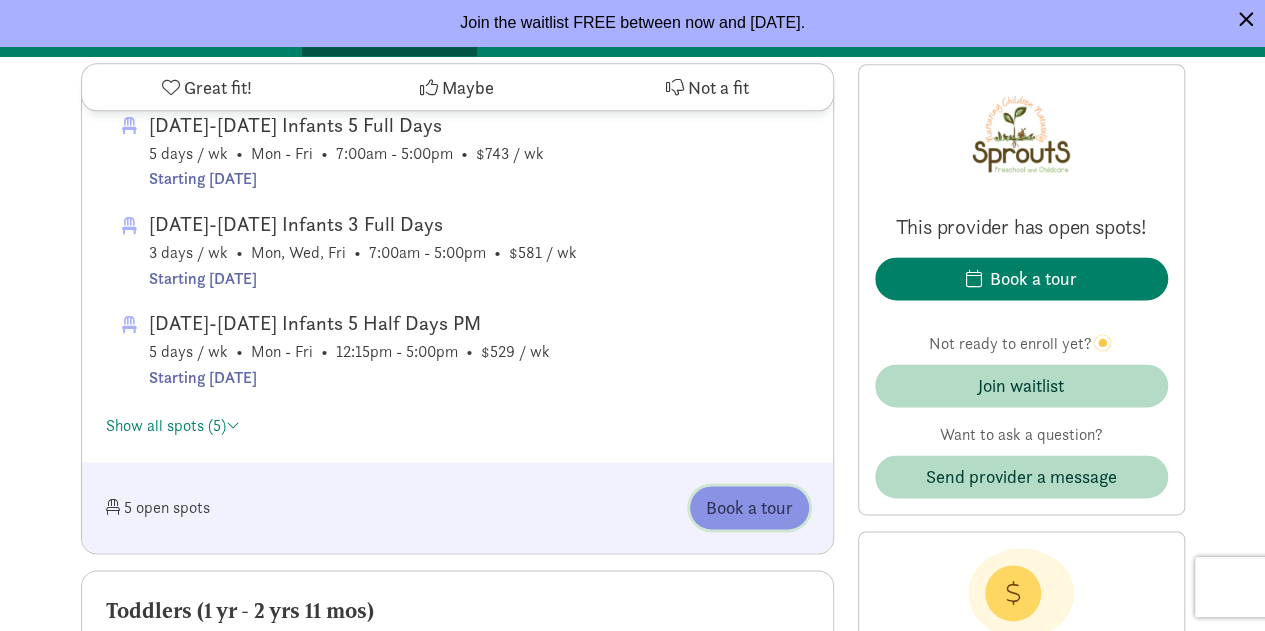 click on "Book a tour" at bounding box center (749, 507) 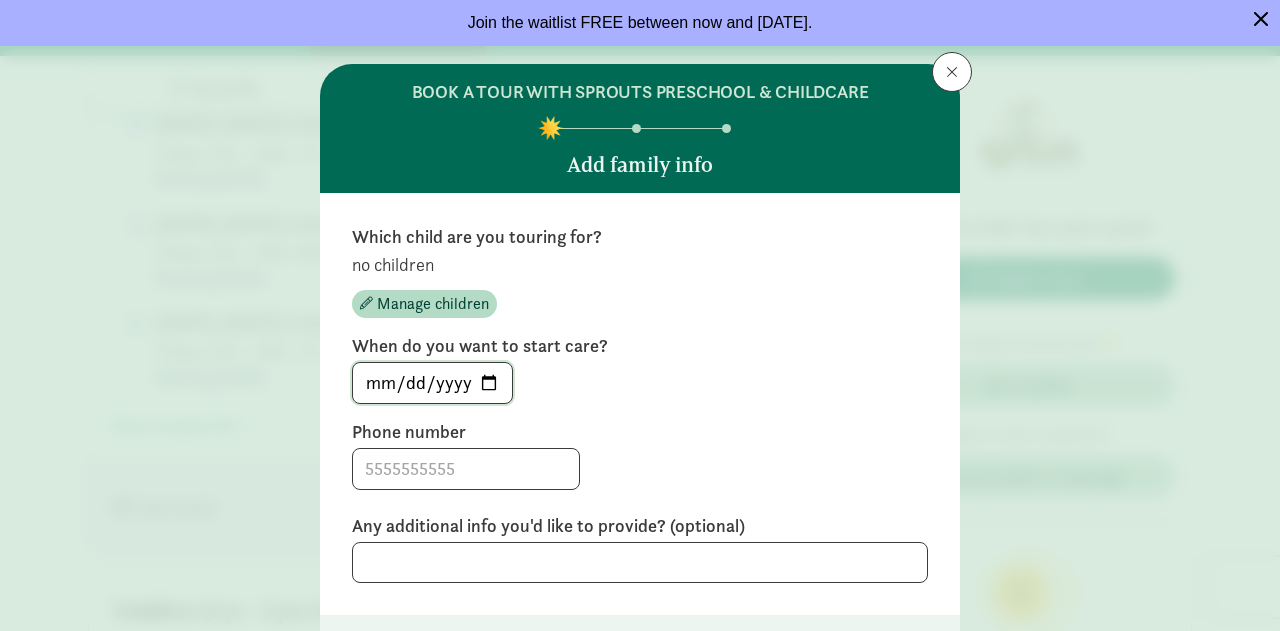 click on "[DATE]" 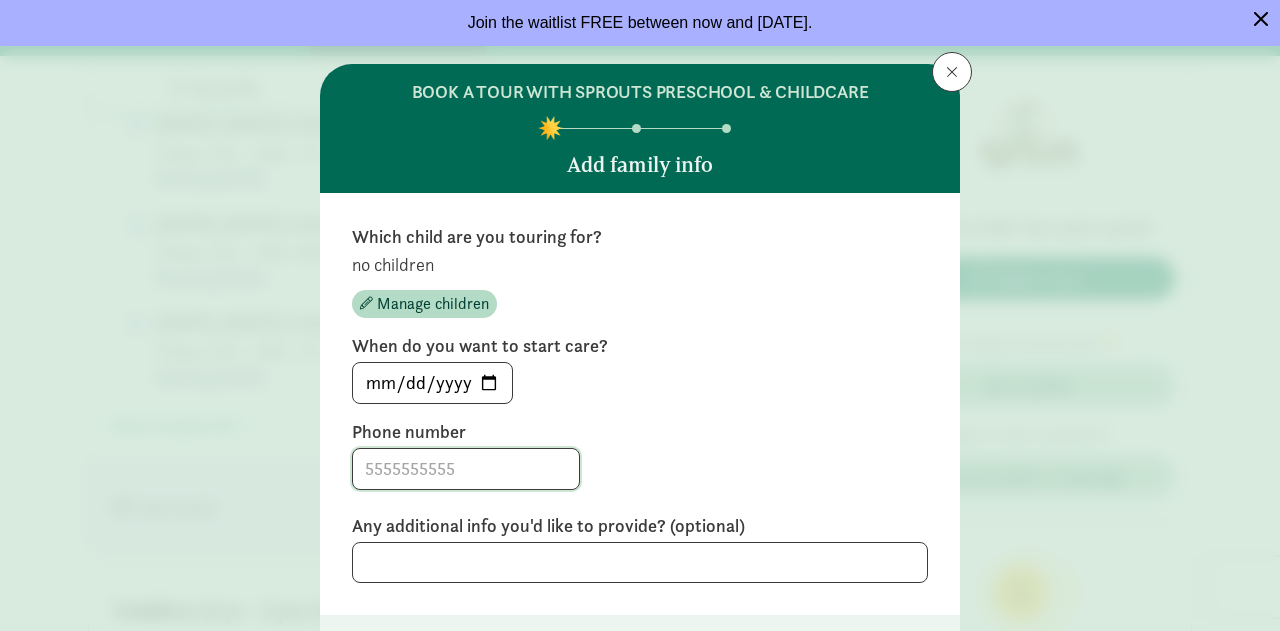 click 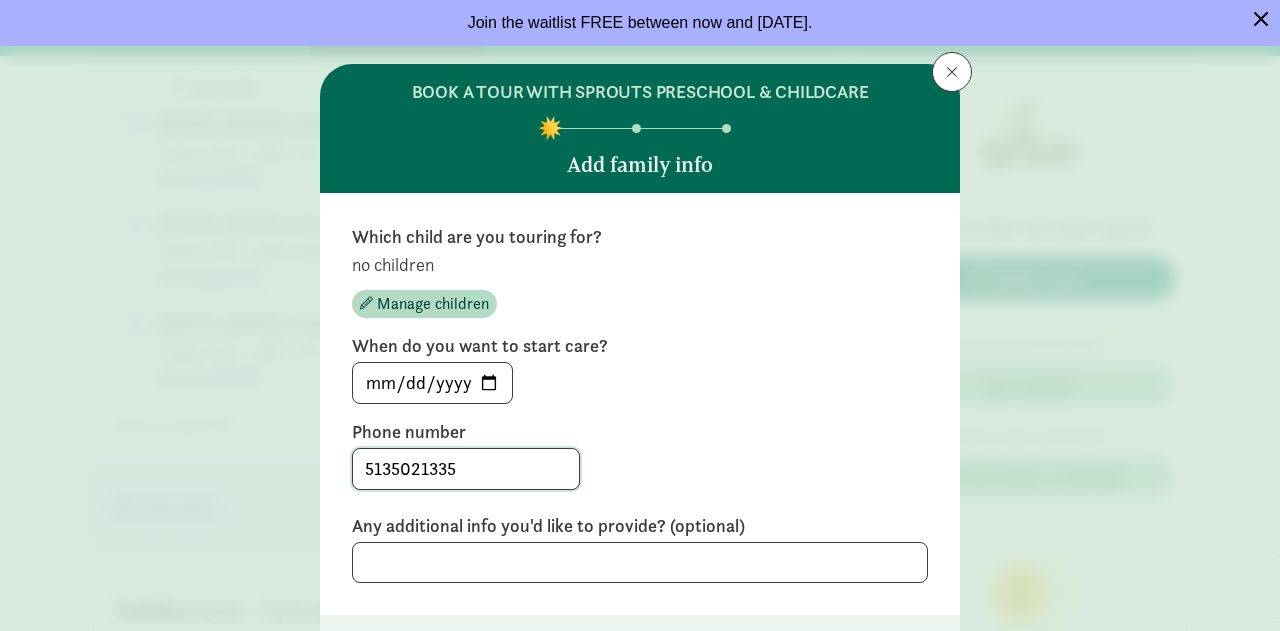 scroll, scrollTop: 152, scrollLeft: 0, axis: vertical 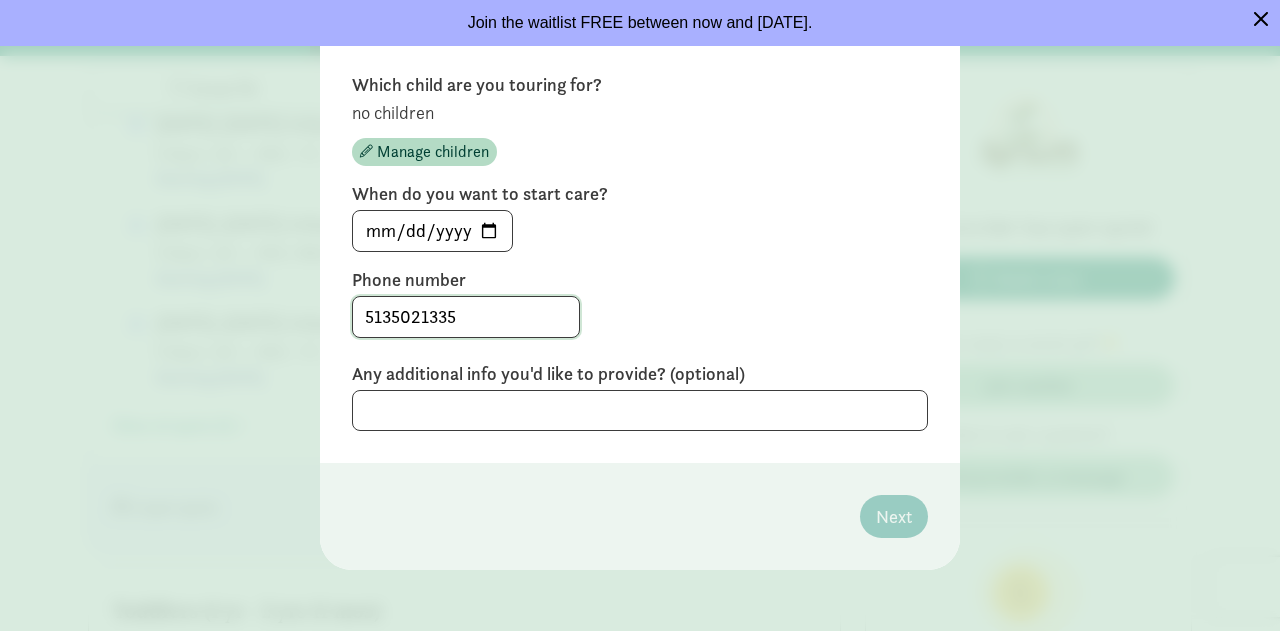 type on "5135021335" 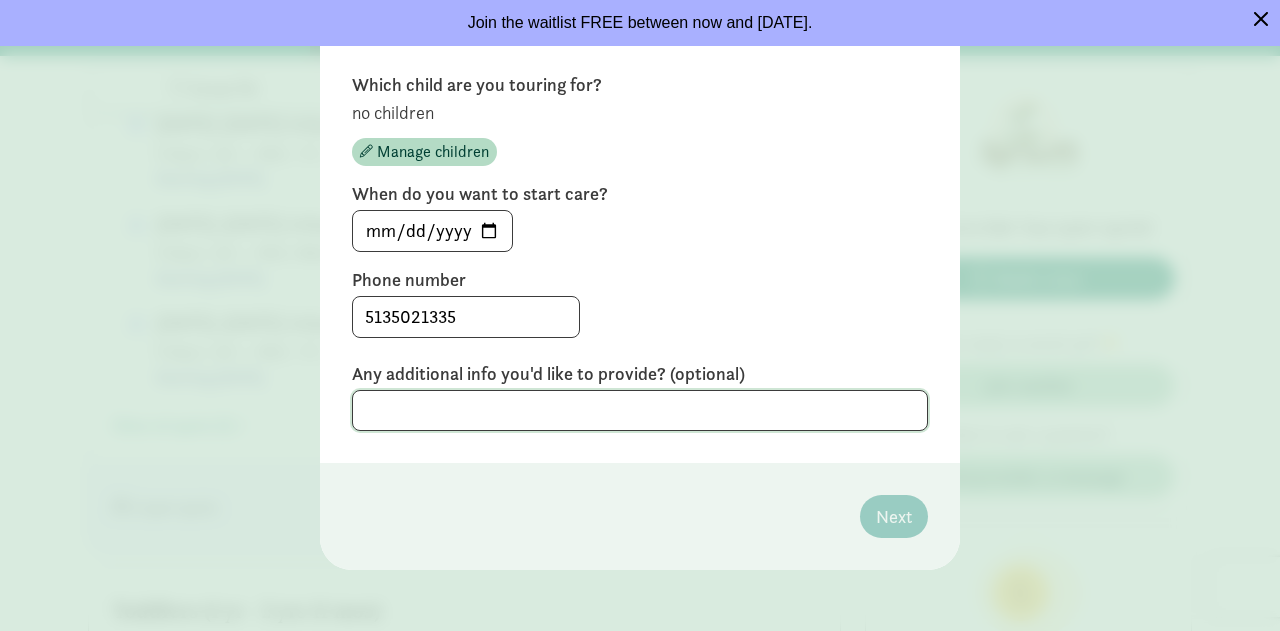 click at bounding box center [640, 410] 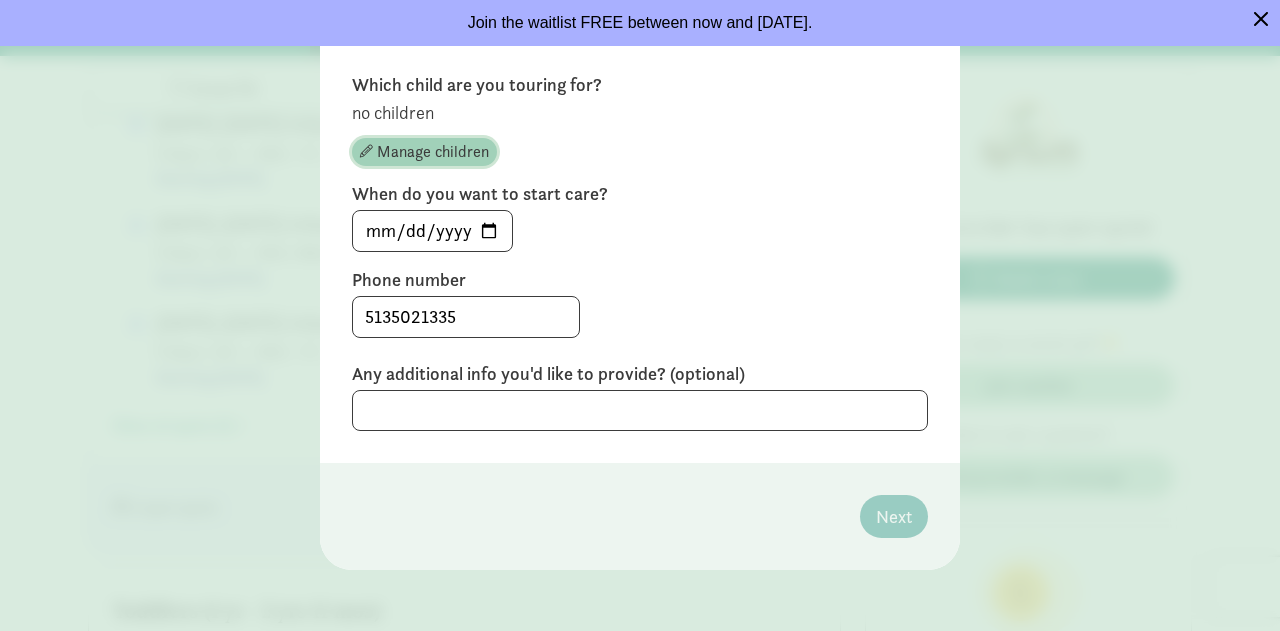 click on "Manage children" at bounding box center (433, 152) 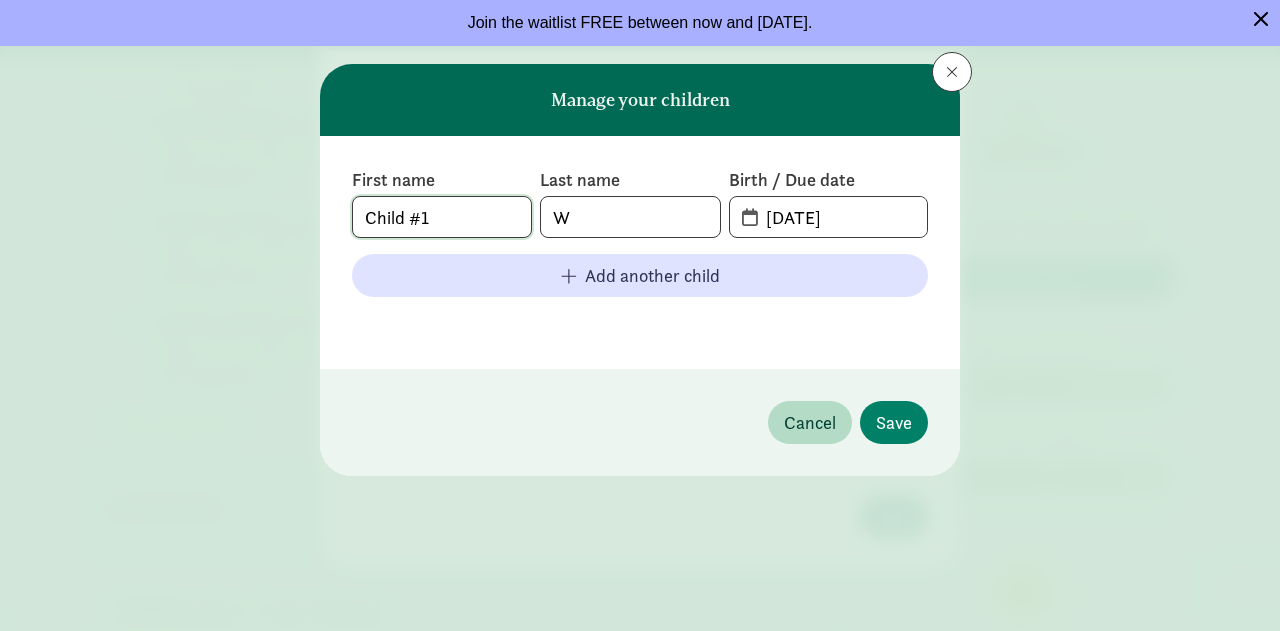 click on "Child #1" 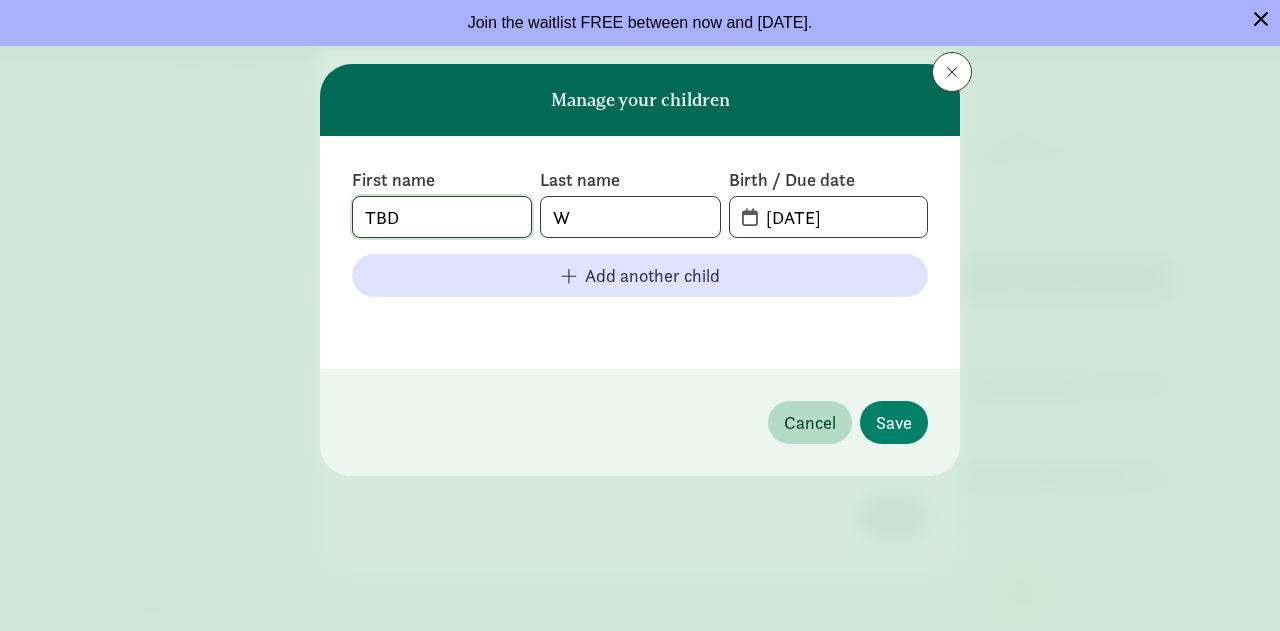 type on "TBD" 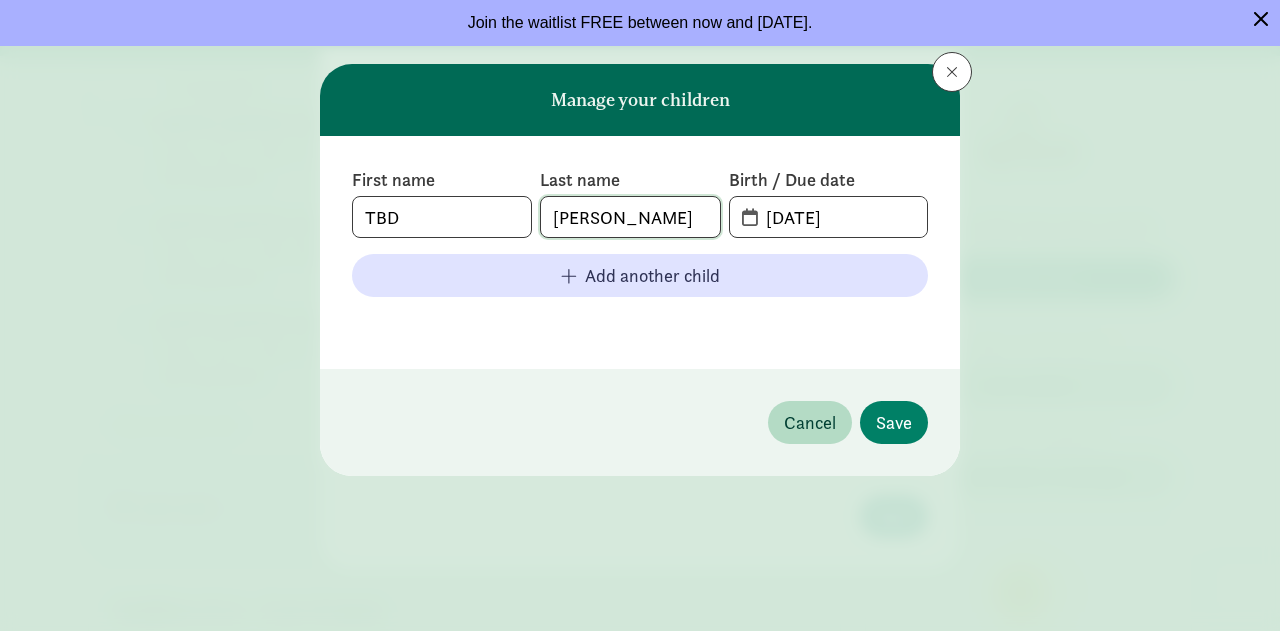 type on "[PERSON_NAME]" 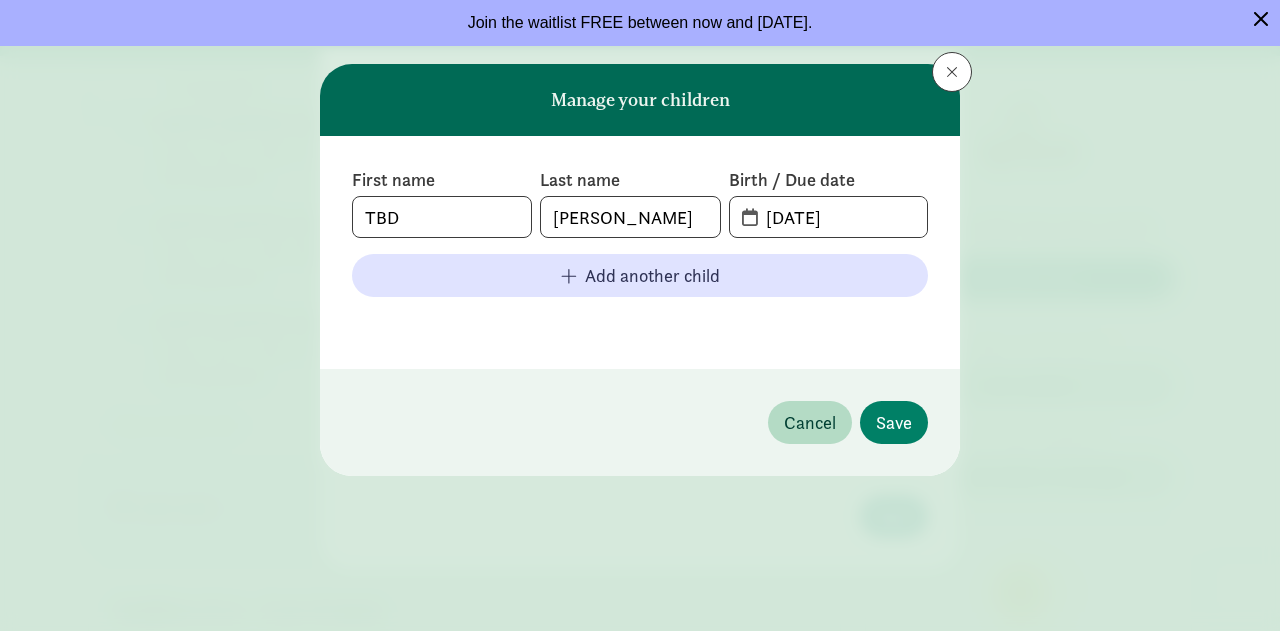 click on "[DATE]" at bounding box center [828, 217] 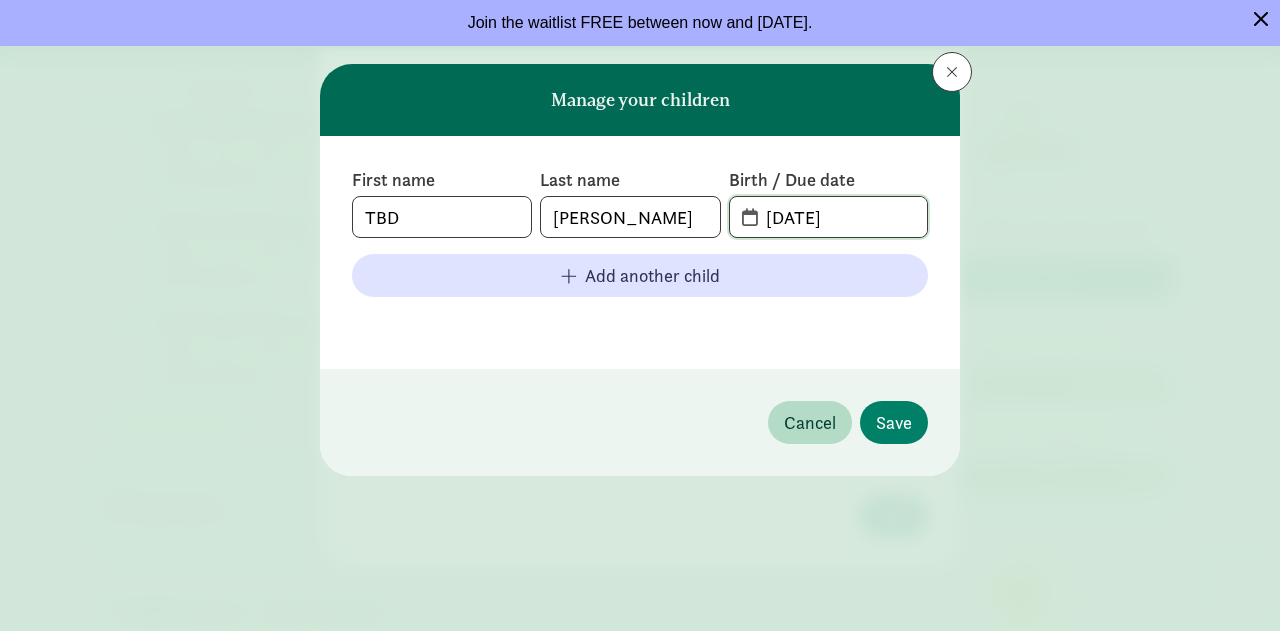 click on "[DATE]" 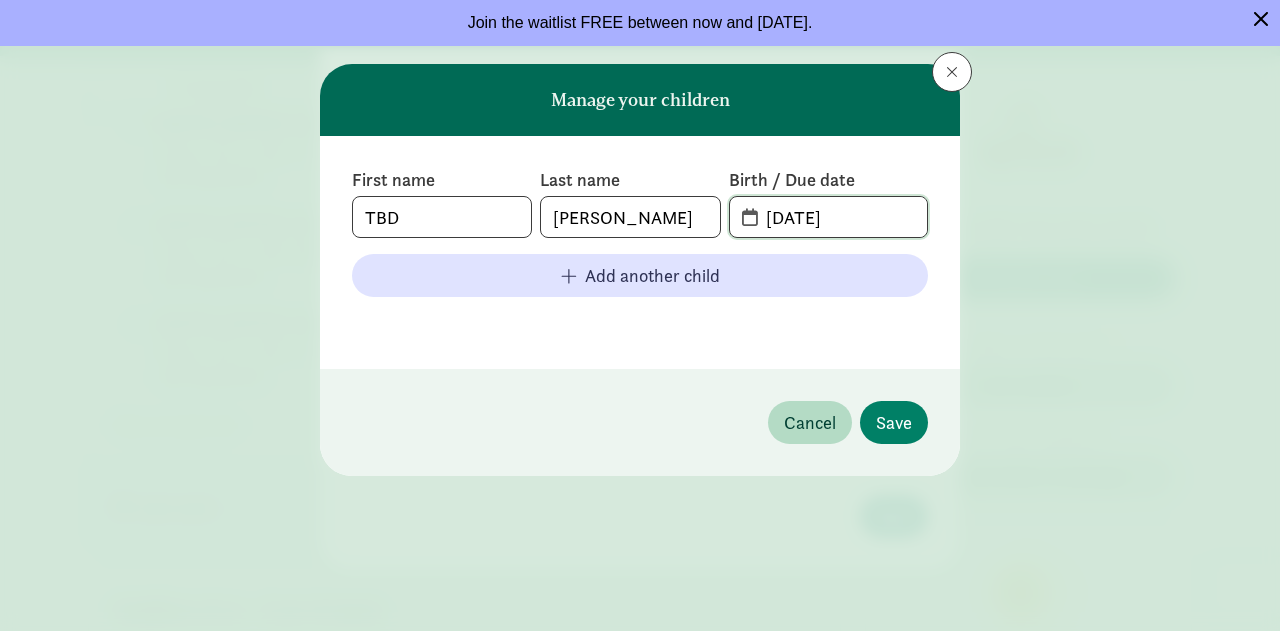 drag, startPoint x: 806, startPoint y: 218, endPoint x: 777, endPoint y: 220, distance: 29.068884 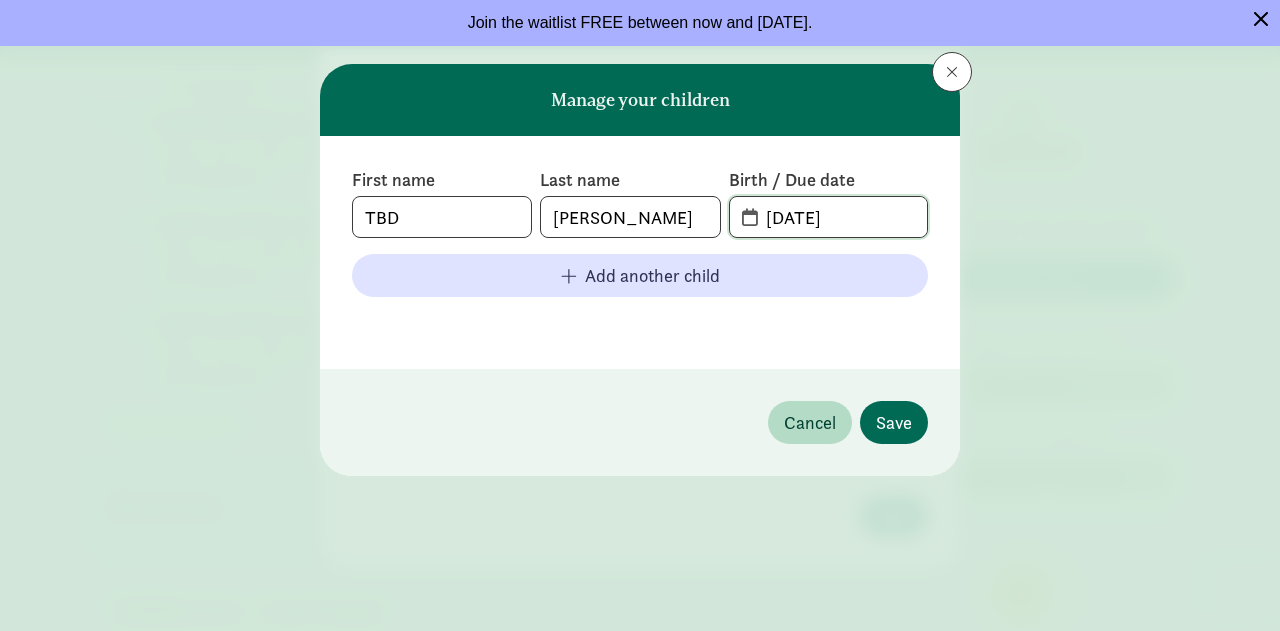 type on "[DATE]" 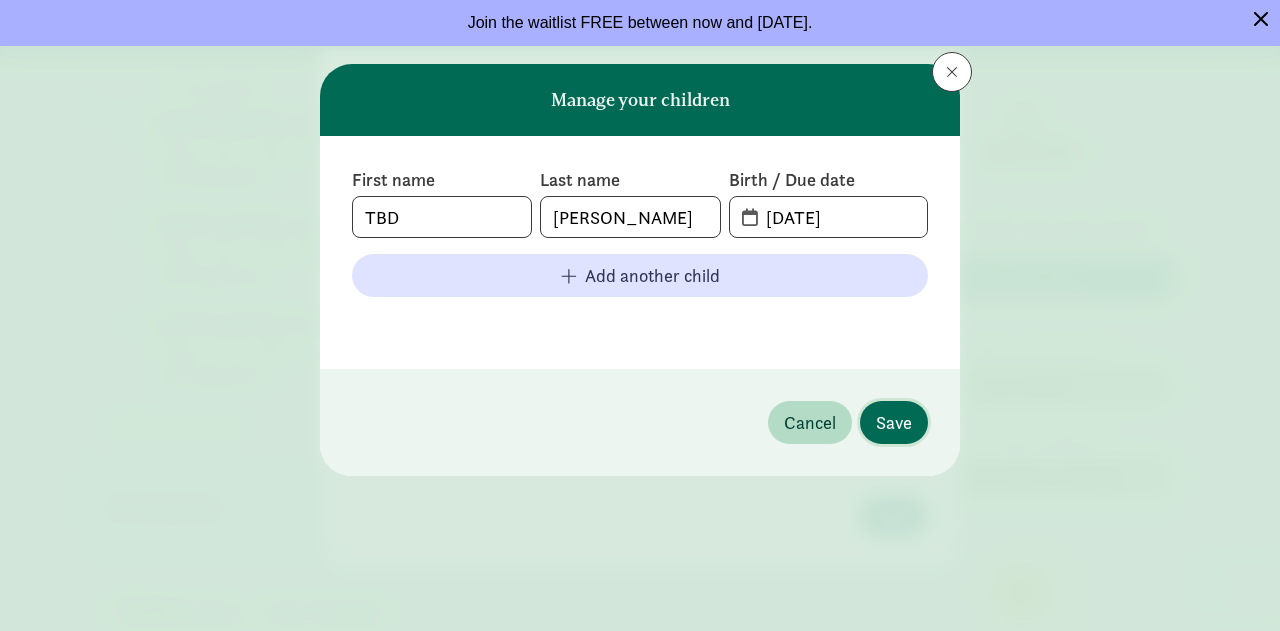 click on "Save" at bounding box center (894, 422) 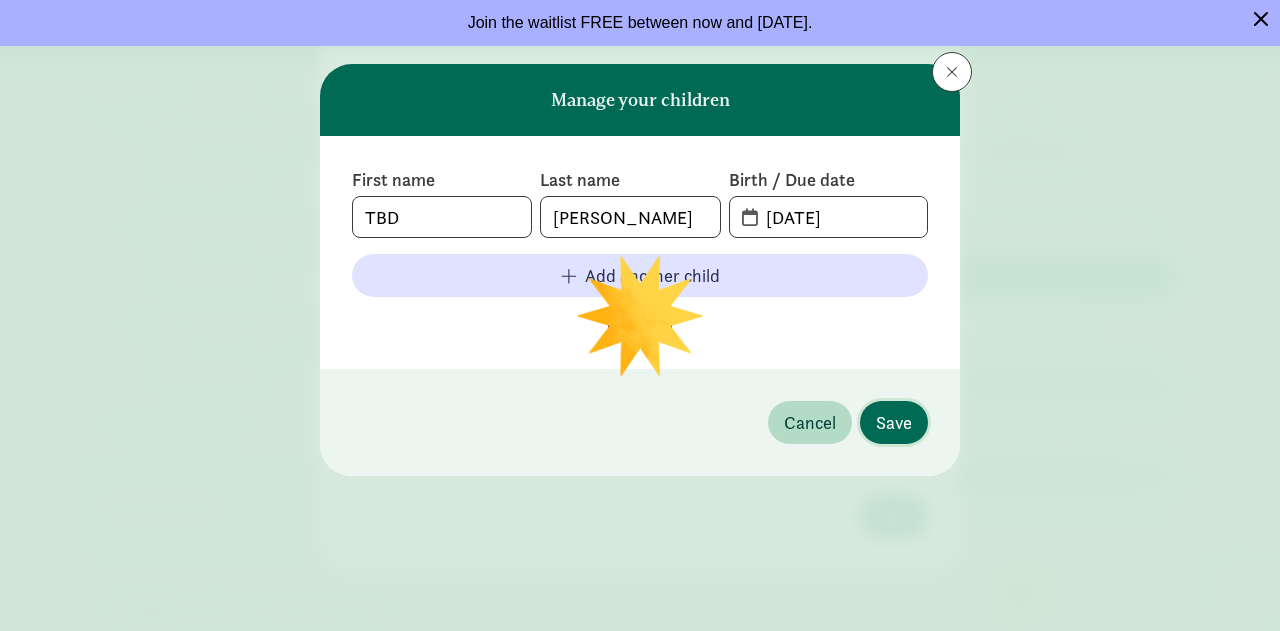 type 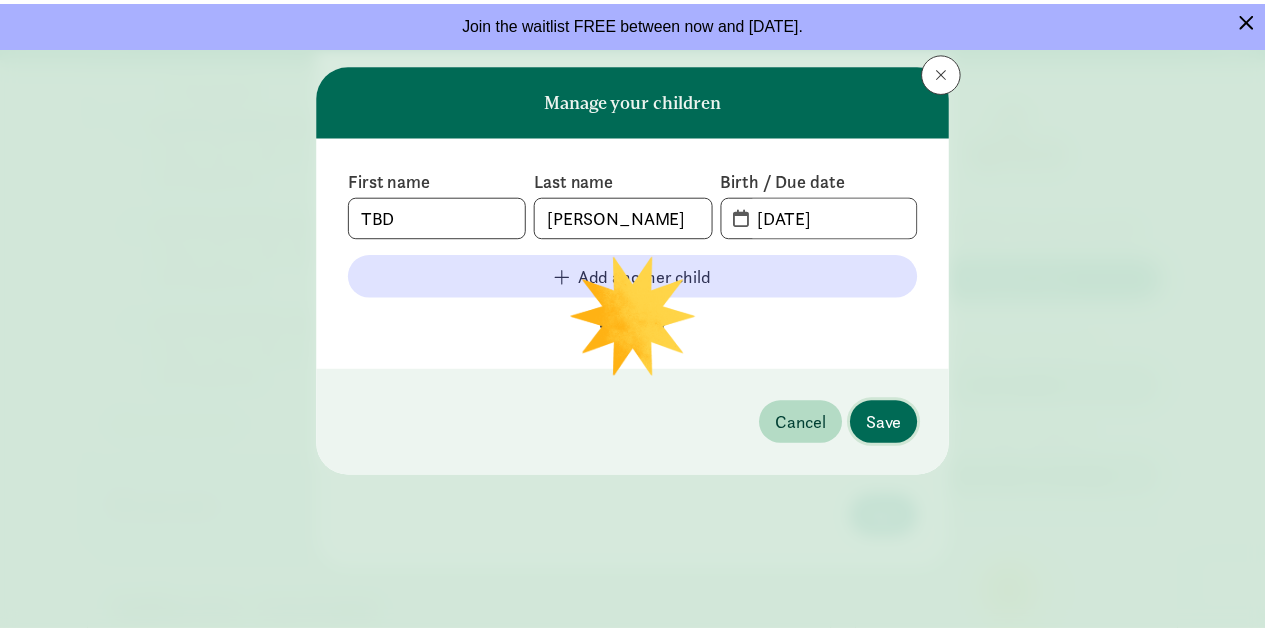 scroll, scrollTop: 152, scrollLeft: 0, axis: vertical 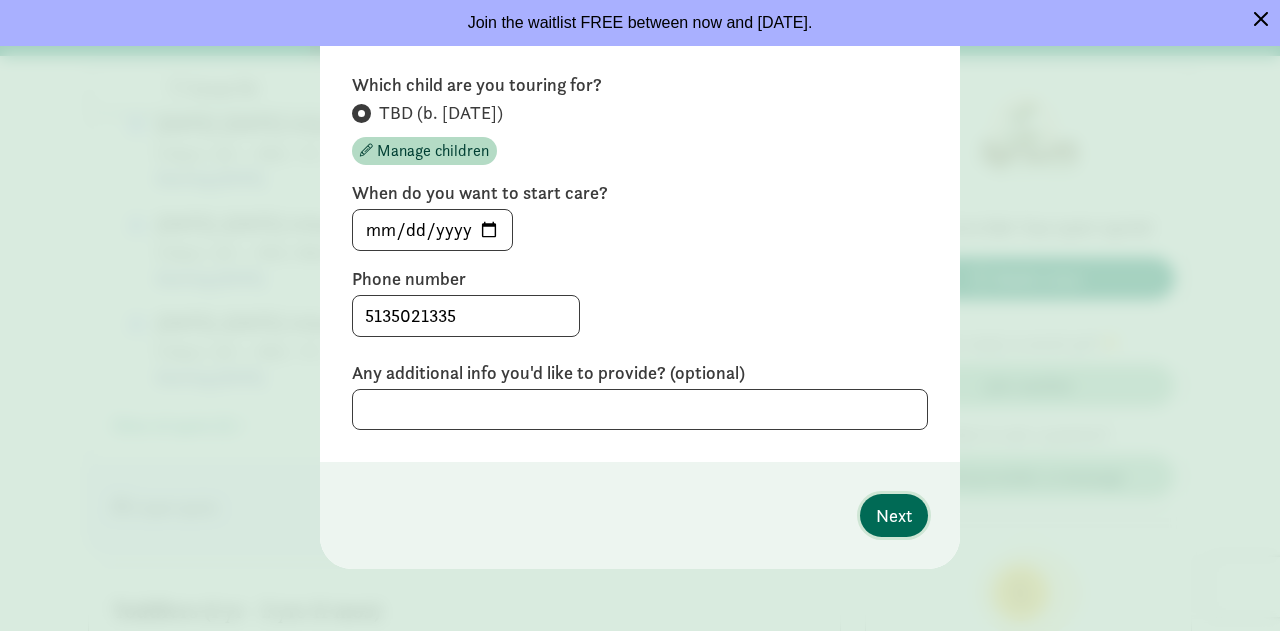 click on "Next" at bounding box center (894, 515) 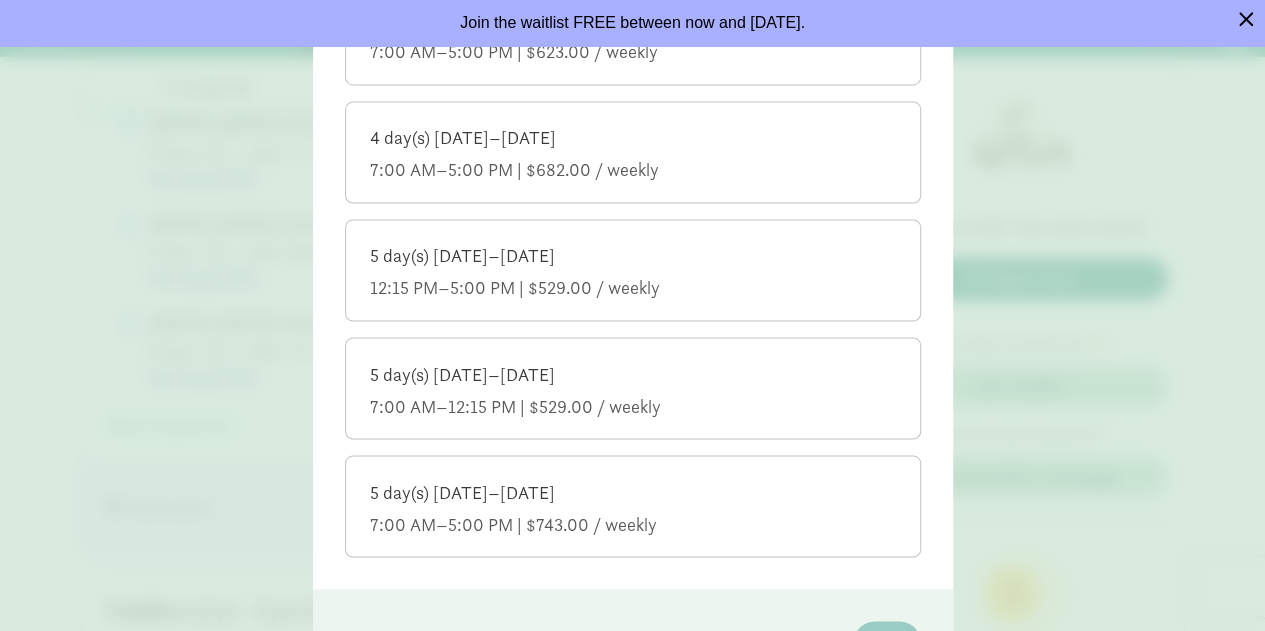 scroll, scrollTop: 1702, scrollLeft: 0, axis: vertical 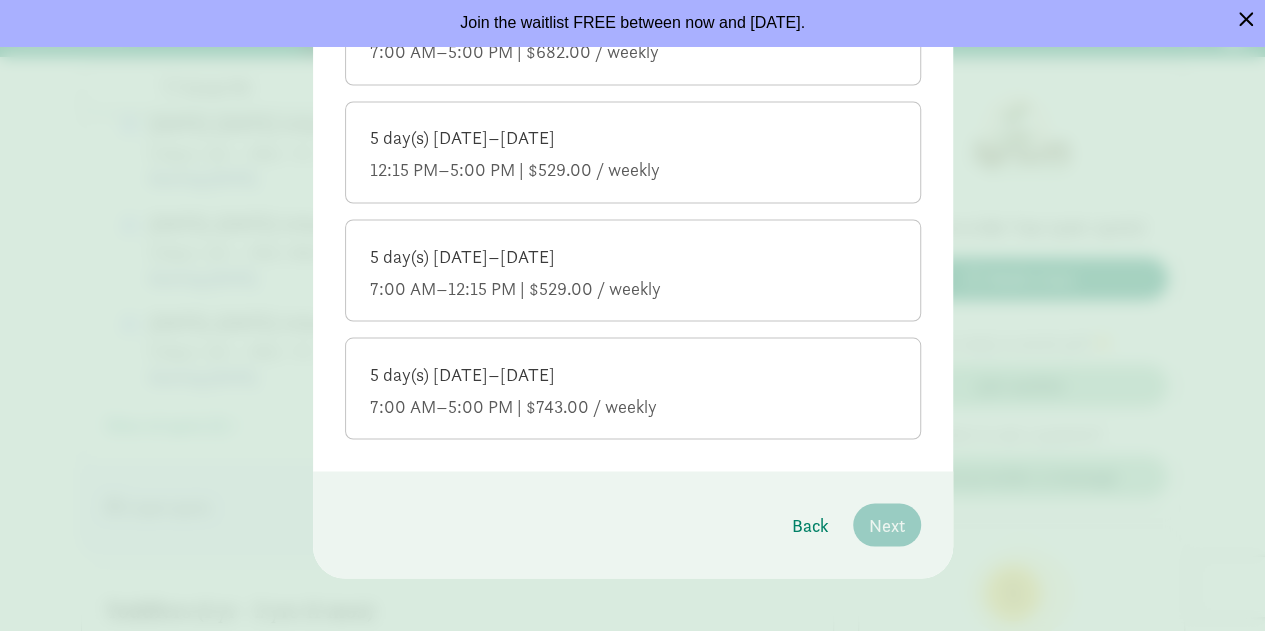 click on "5 day(s) [DATE]–[DATE]" 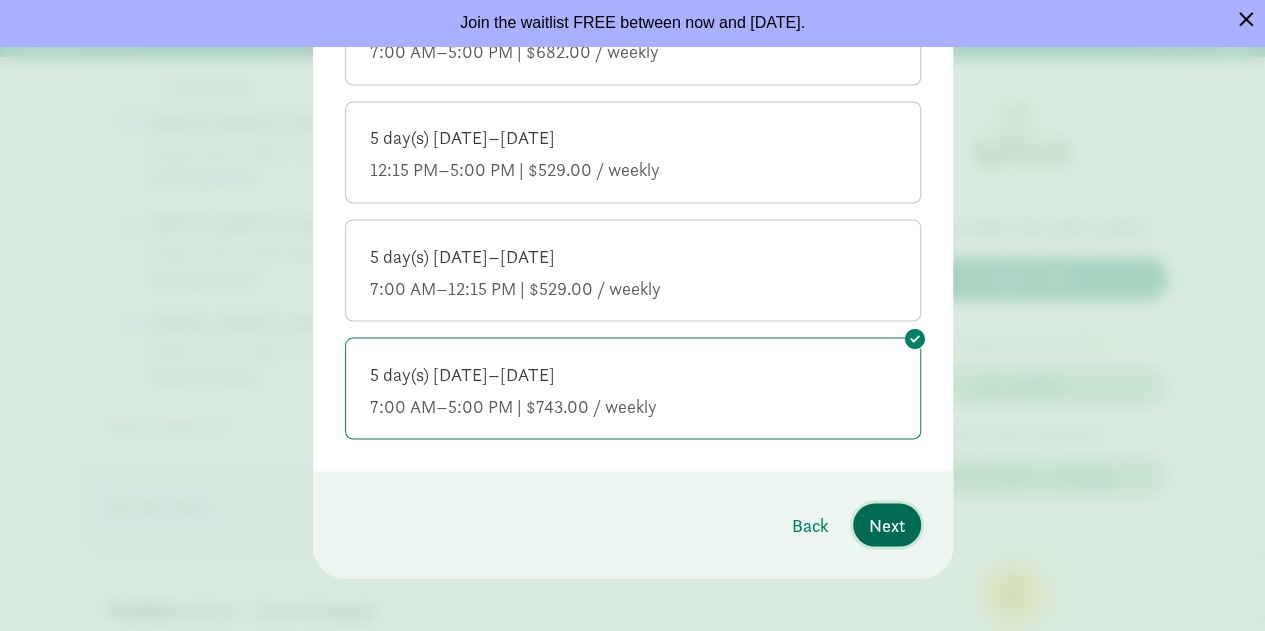 click on "Next" at bounding box center [887, 524] 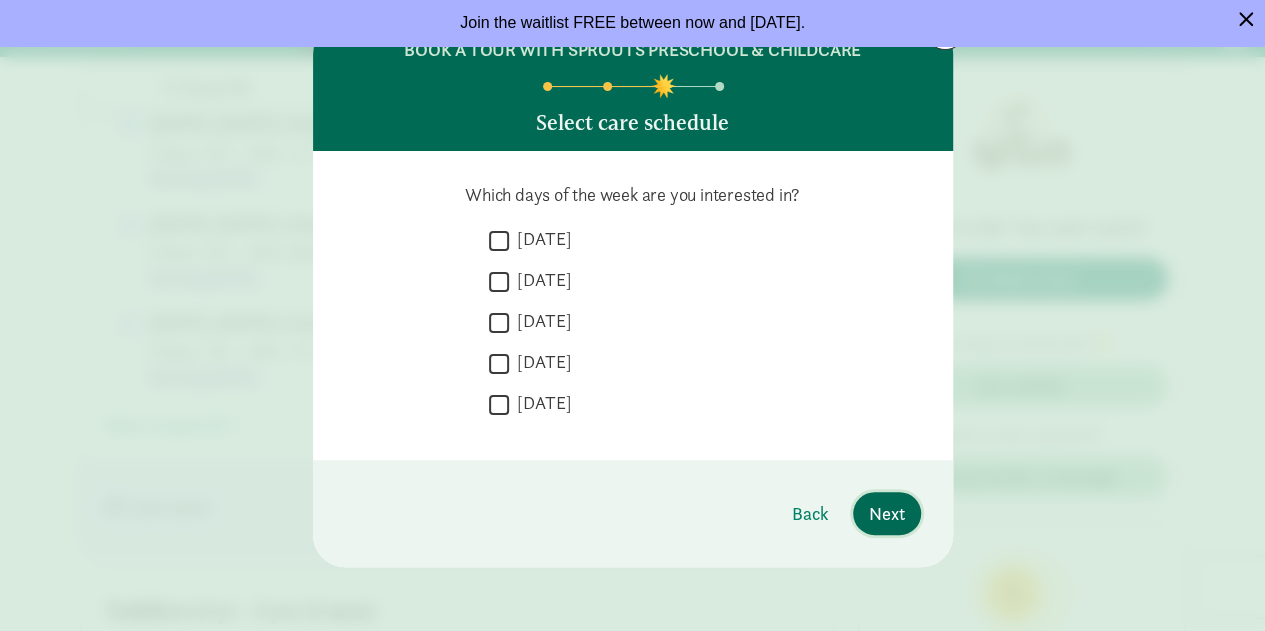 scroll, scrollTop: 42, scrollLeft: 0, axis: vertical 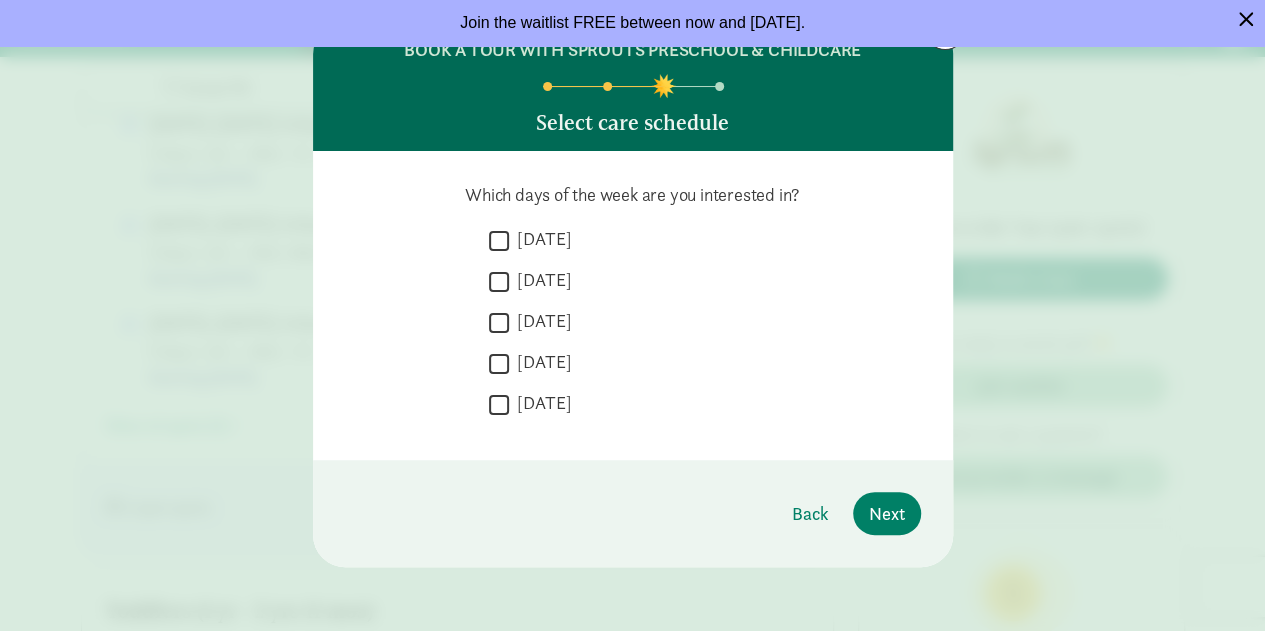 click on "[DATE]" at bounding box center (499, 240) 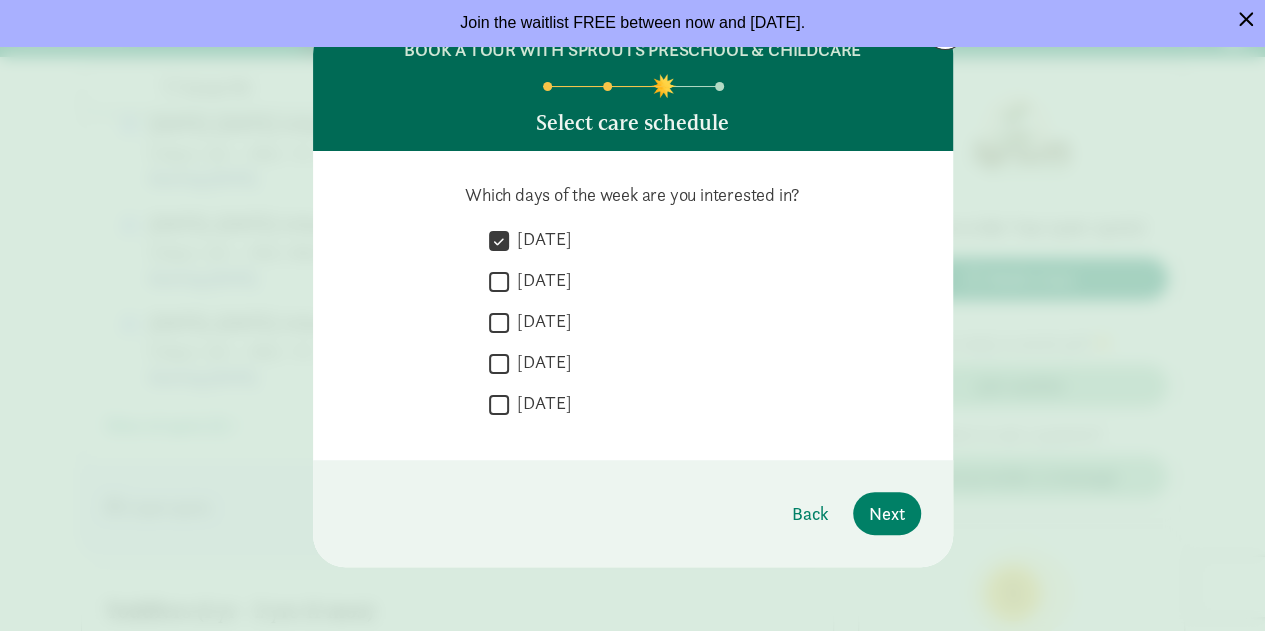 click on "[DATE]" at bounding box center [499, 281] 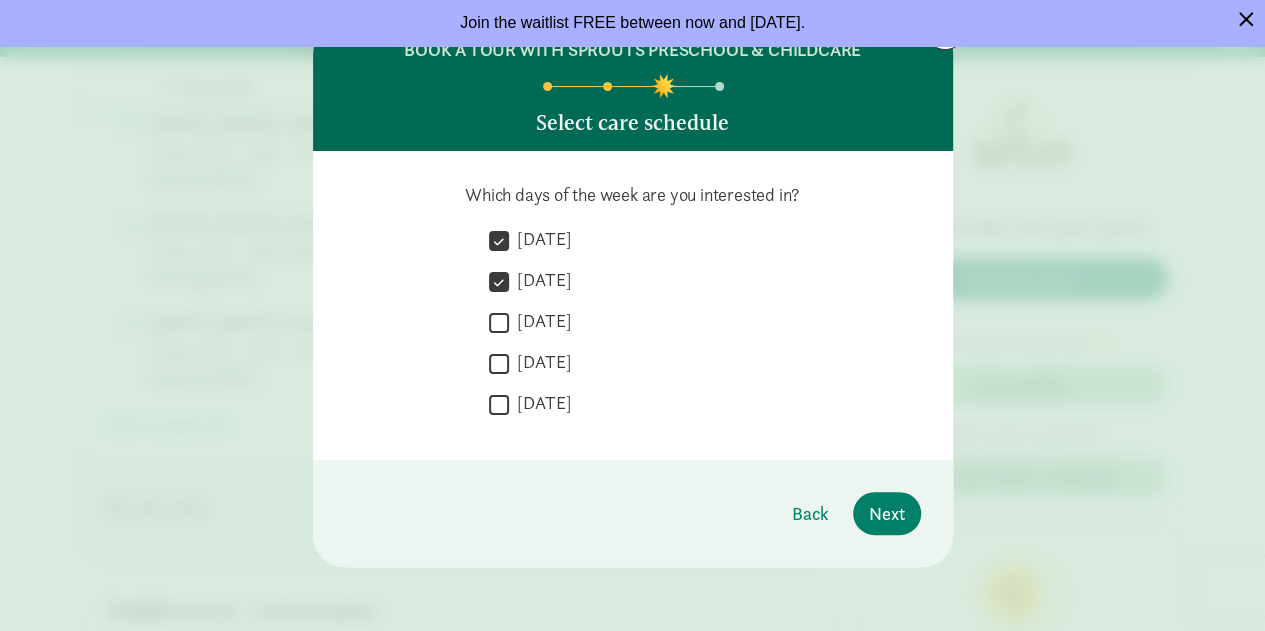 click on "[DATE]" at bounding box center (499, 322) 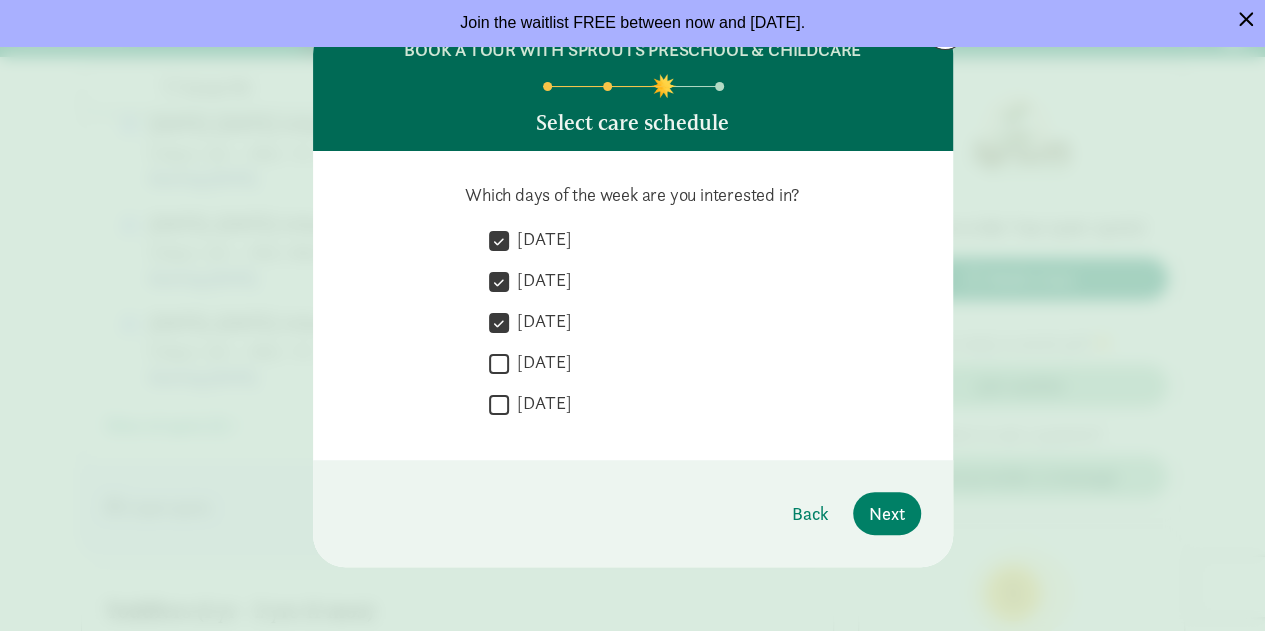 click on "[DATE]" at bounding box center (499, 363) 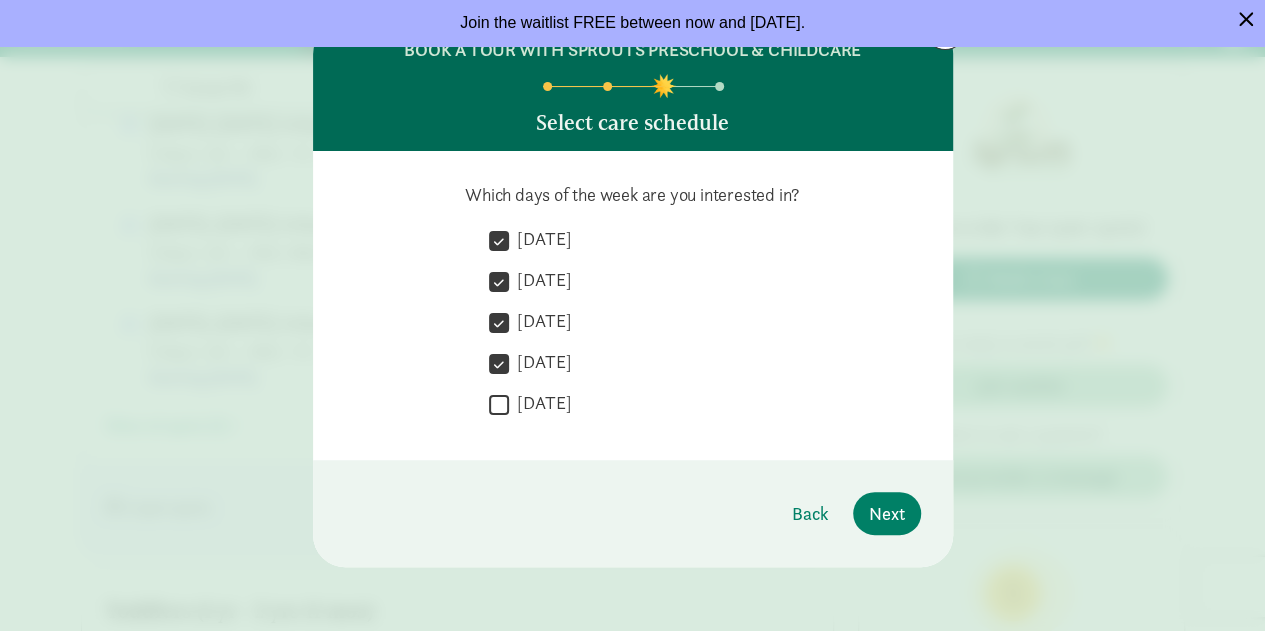 click on "[DATE]" at bounding box center (499, 404) 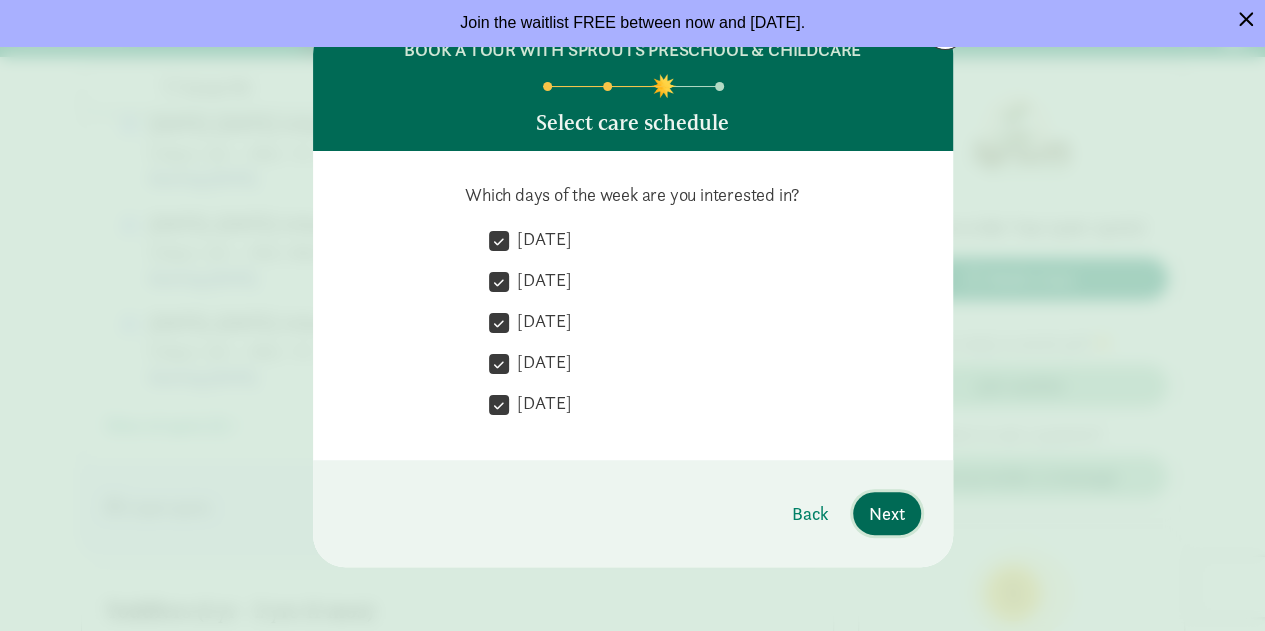 click on "Next" at bounding box center [887, 513] 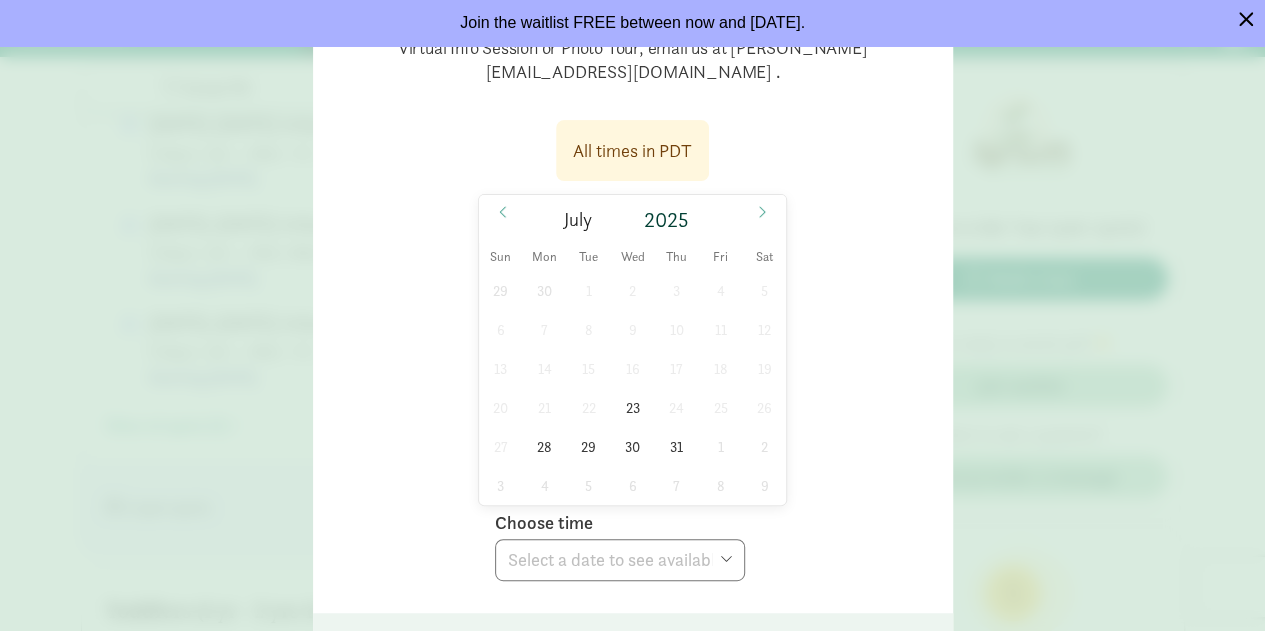 scroll, scrollTop: 230, scrollLeft: 0, axis: vertical 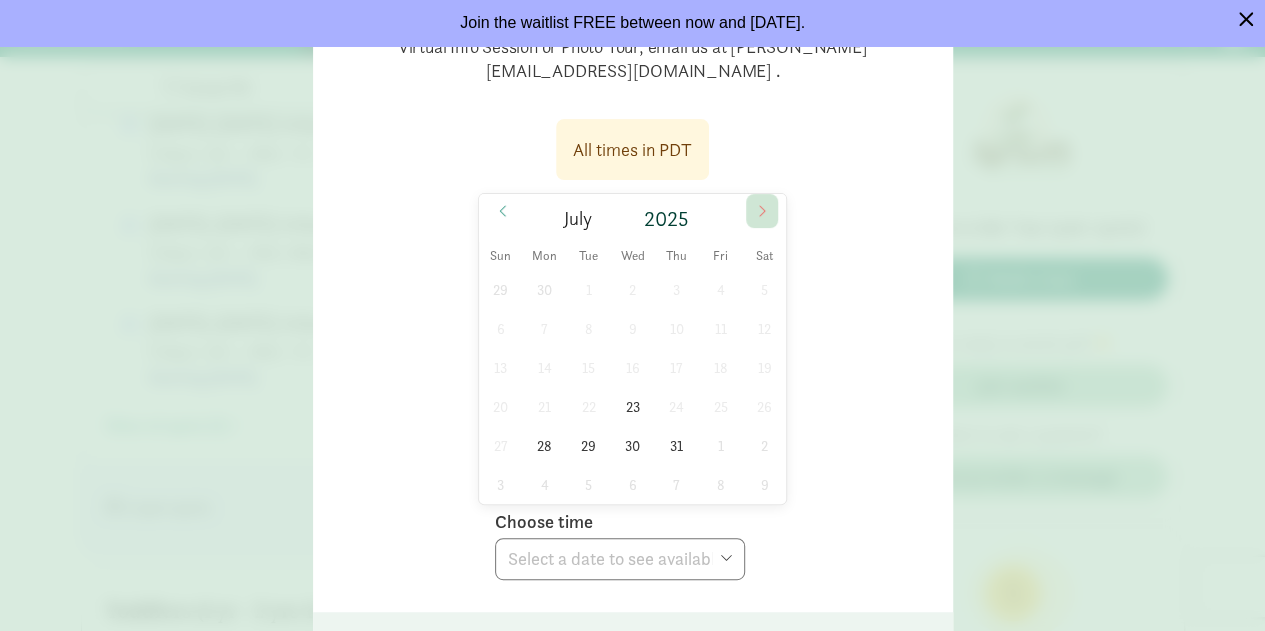 click 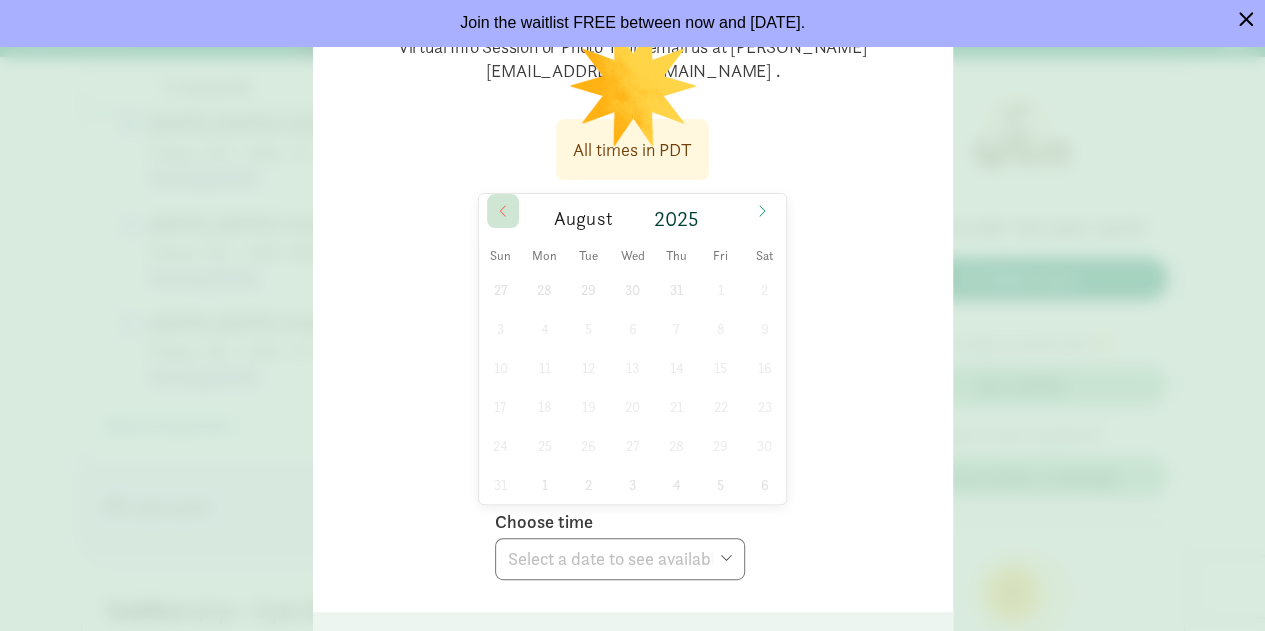 click 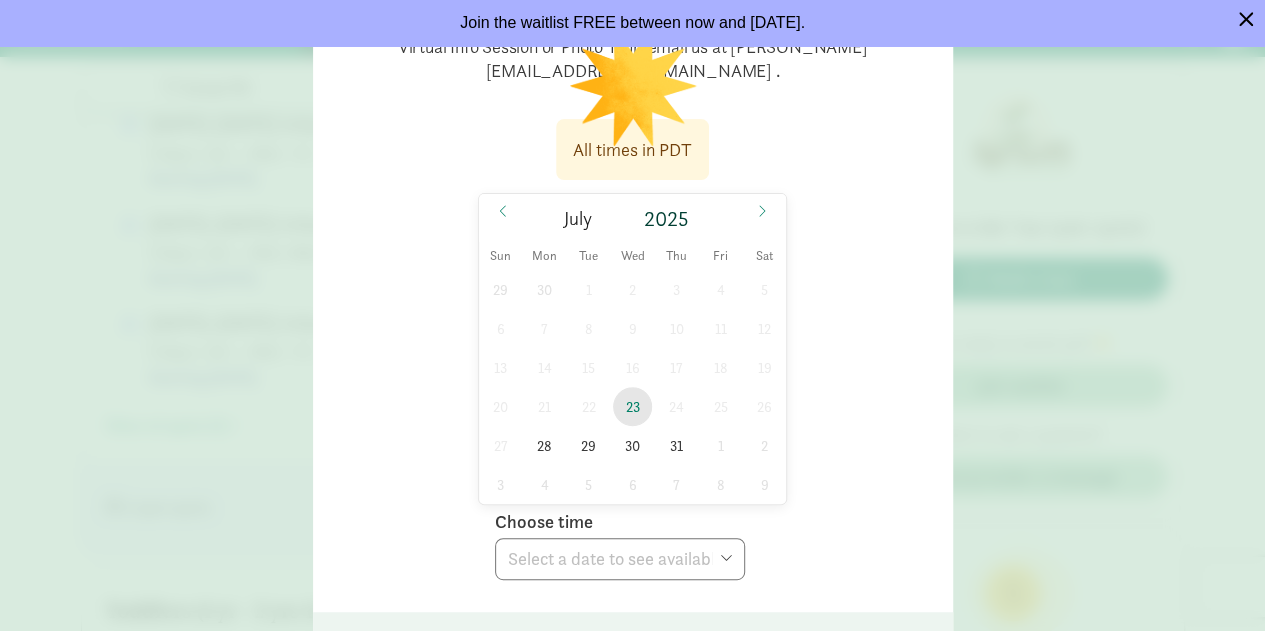 click on "23" at bounding box center (632, 406) 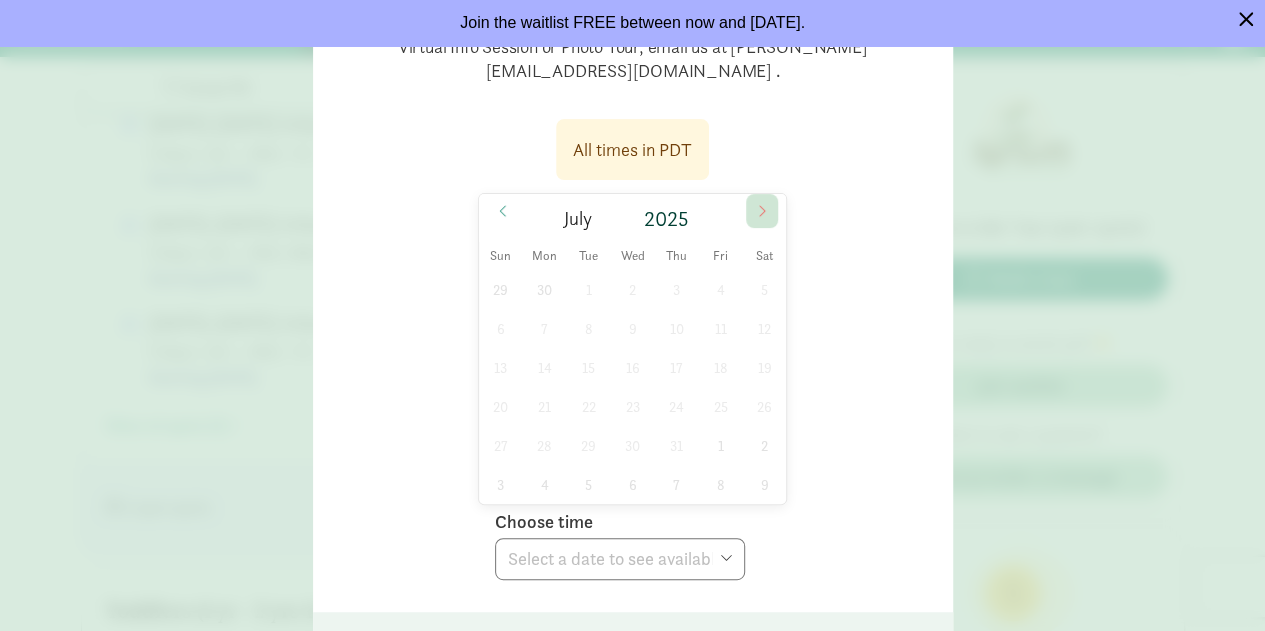 click at bounding box center [762, 211] 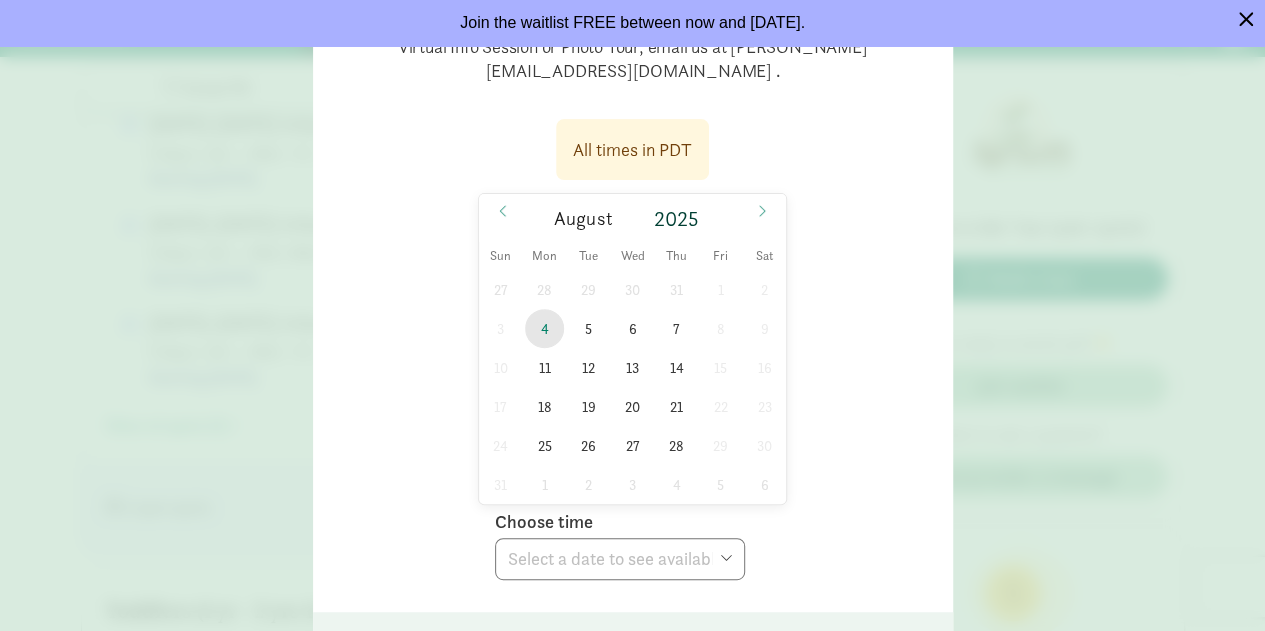 click on "4" at bounding box center (544, 328) 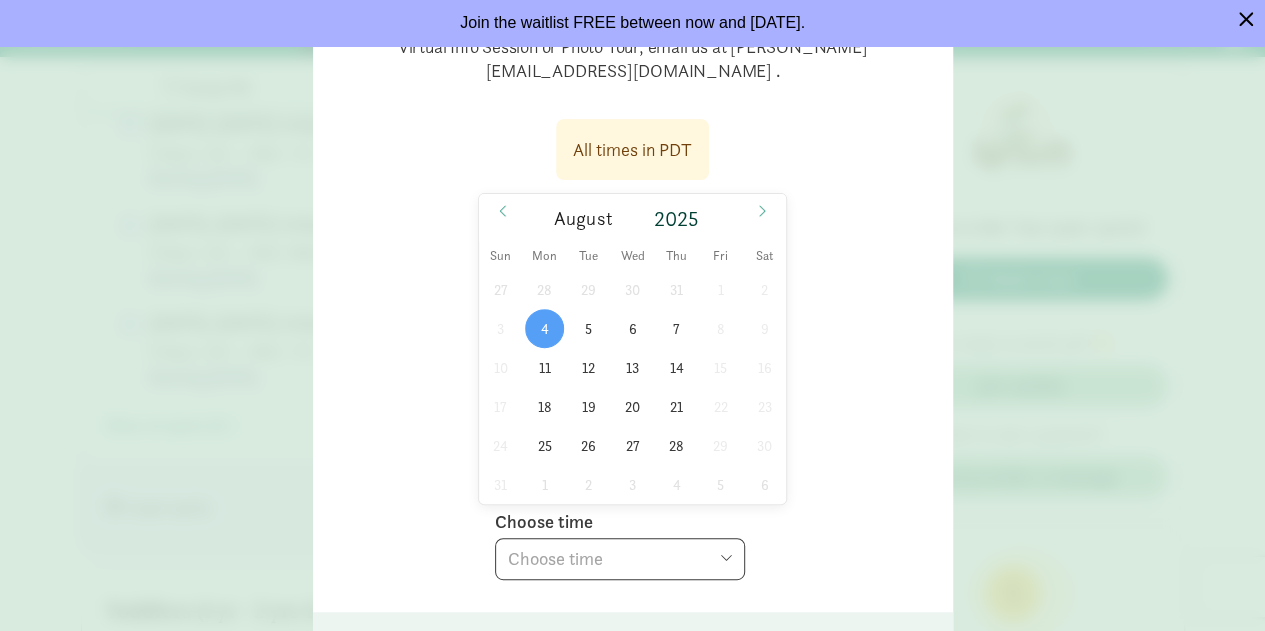 click on "Choose time   09:30 AM  11:15 AM" at bounding box center (620, 559) 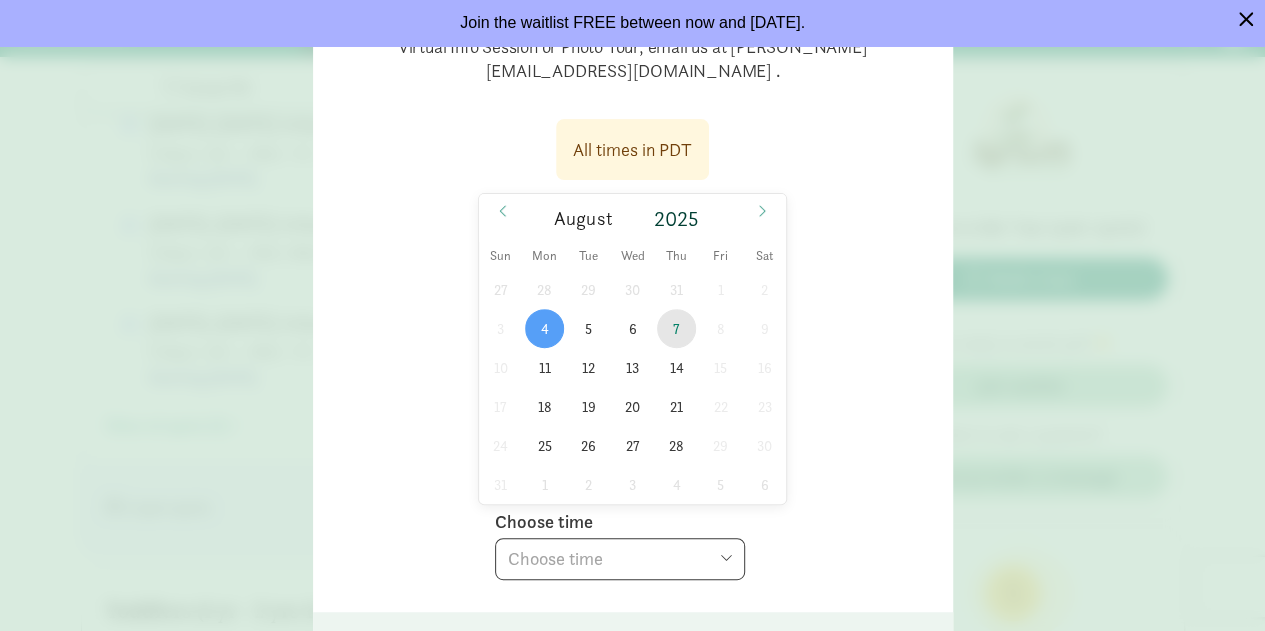 click on "7" at bounding box center [676, 328] 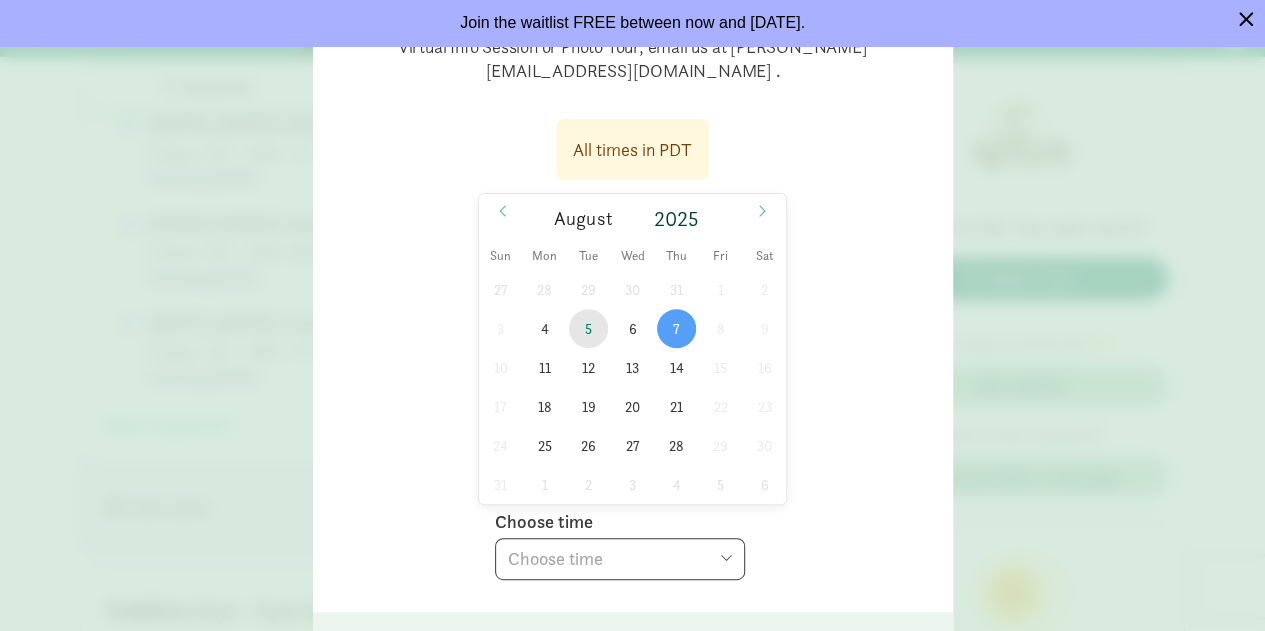 click on "5" at bounding box center [588, 328] 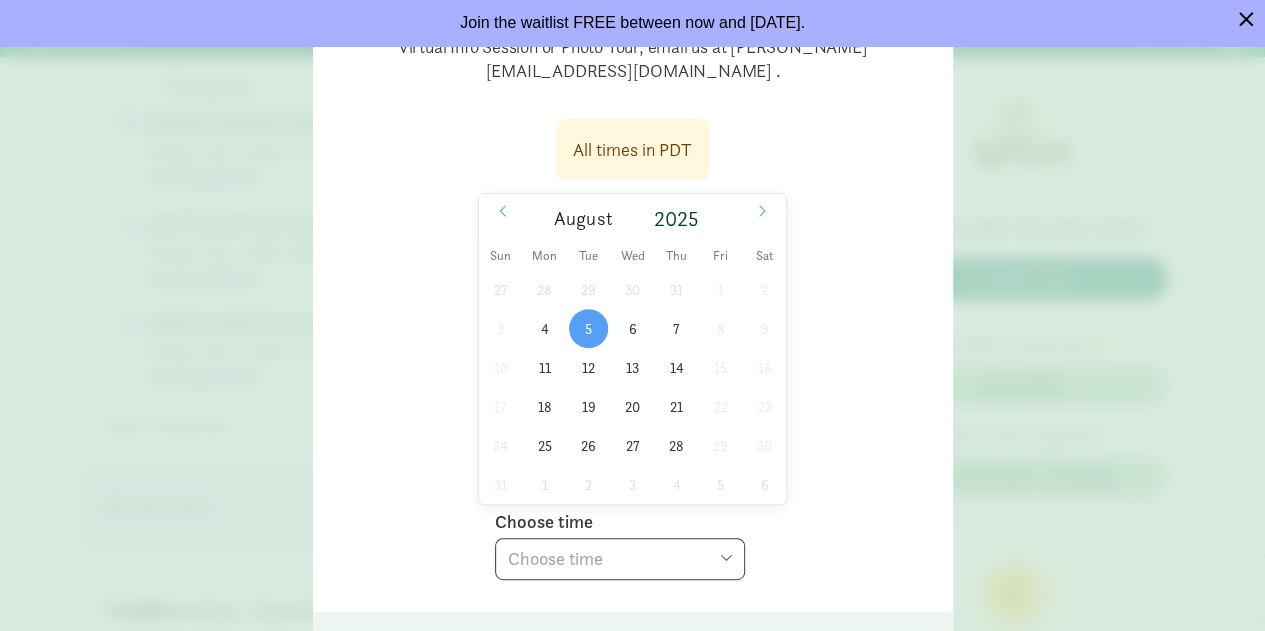 click on "Choose time   03:00 PM" at bounding box center (620, 559) 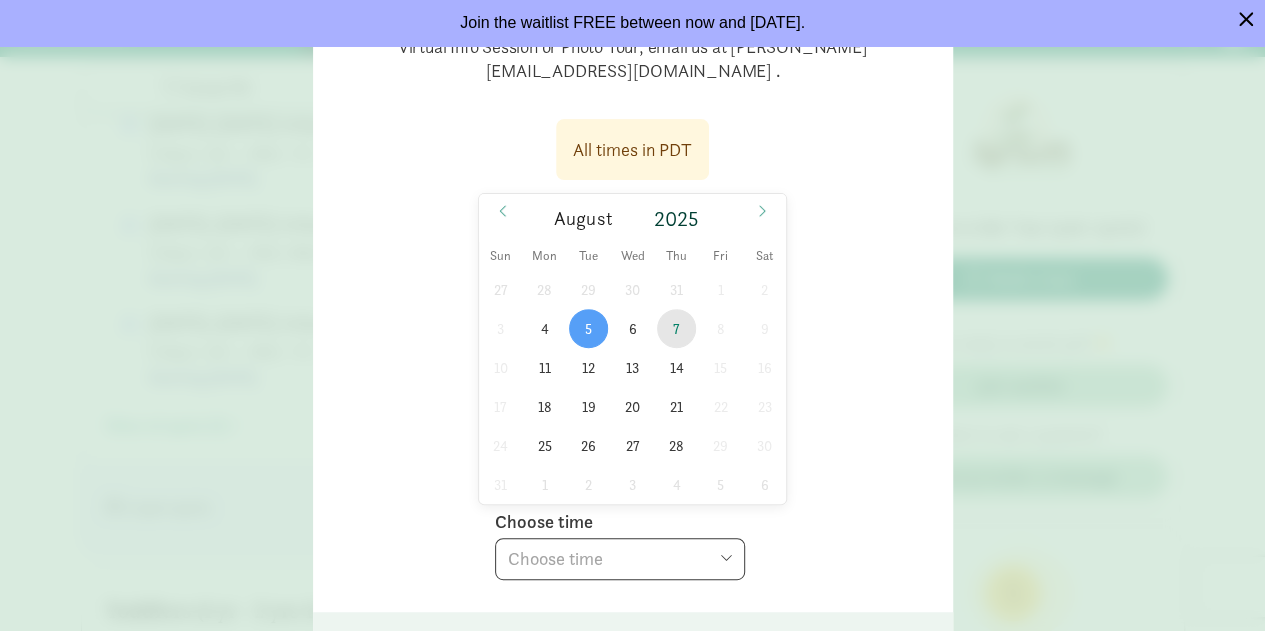 click on "7" at bounding box center (676, 328) 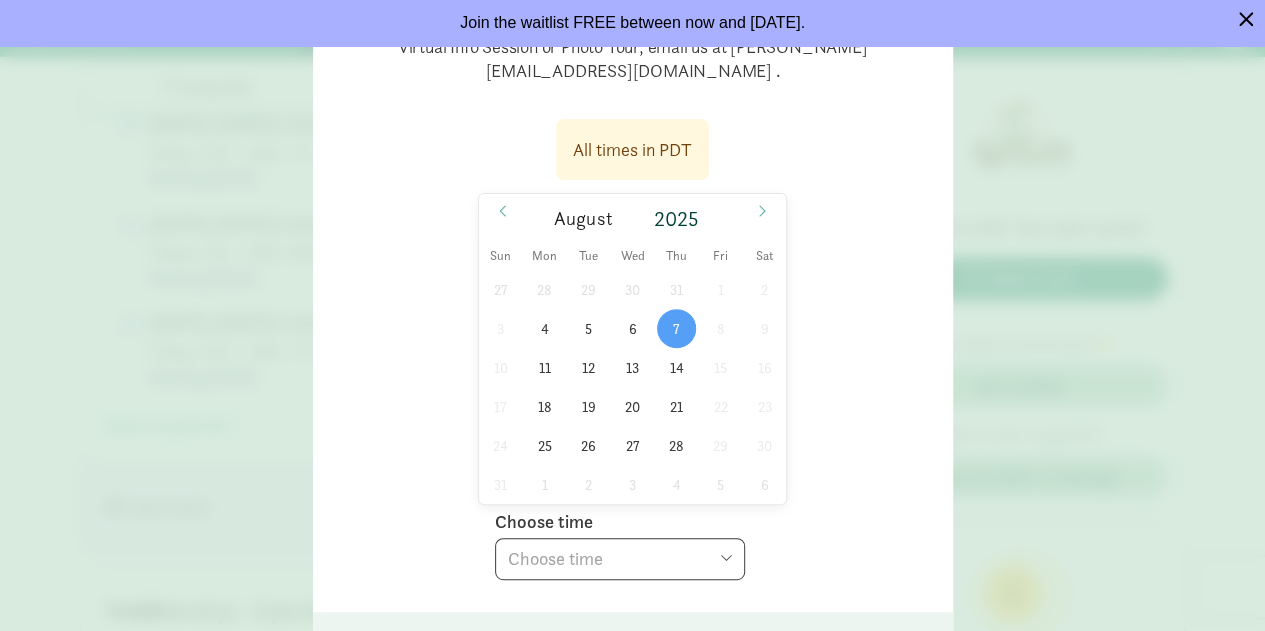 click on "Choose time   03:00 PM" at bounding box center [620, 559] 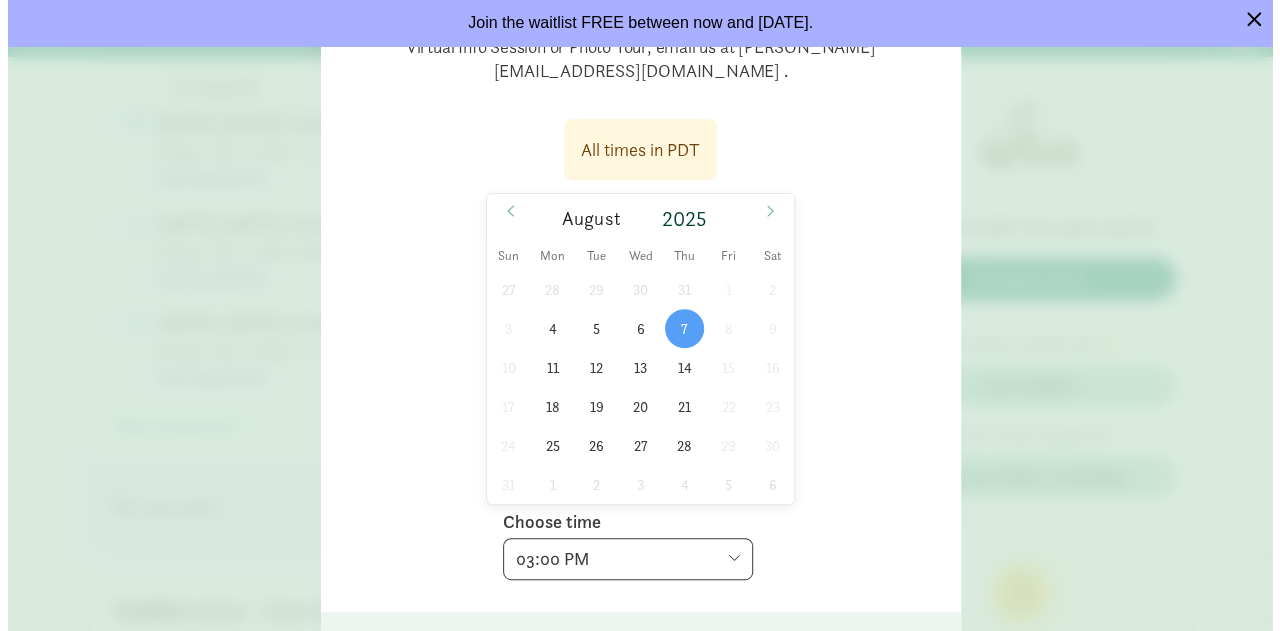 scroll, scrollTop: 380, scrollLeft: 0, axis: vertical 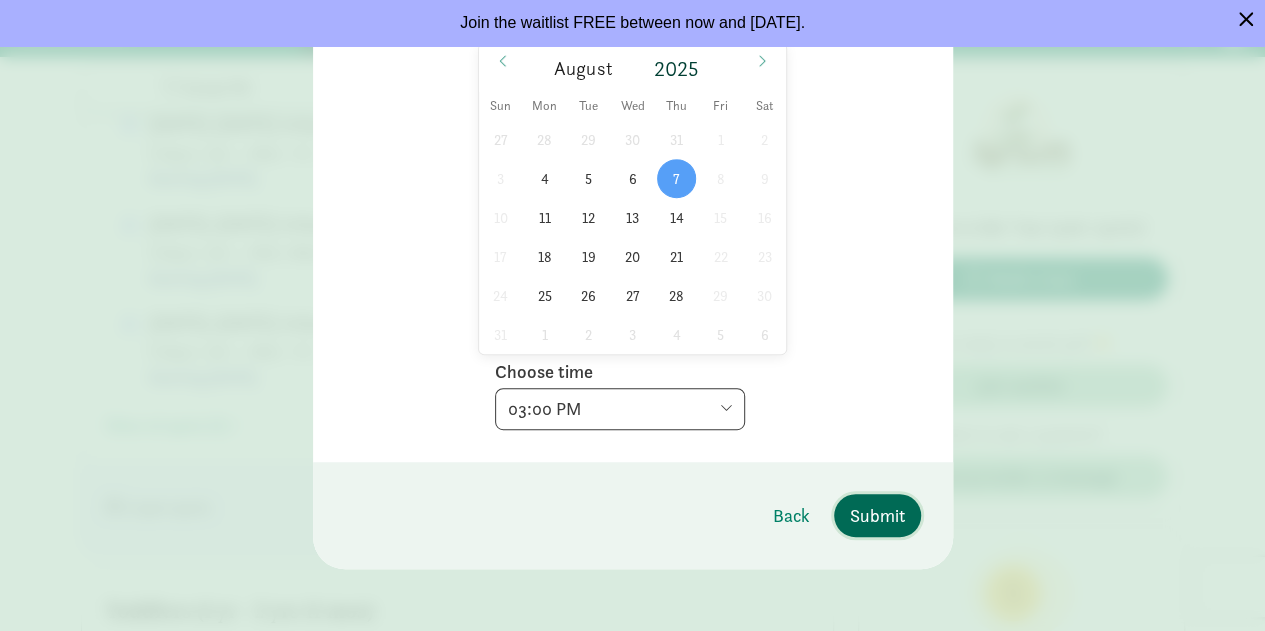 click on "Submit" at bounding box center (877, 515) 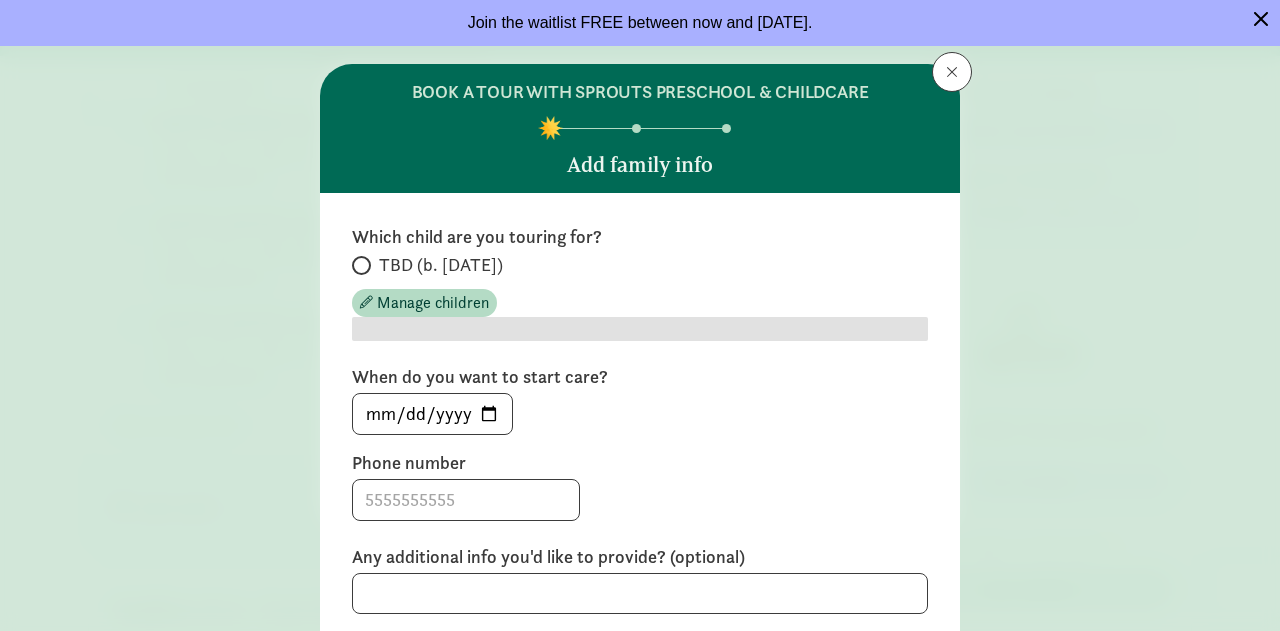 scroll, scrollTop: 0, scrollLeft: 0, axis: both 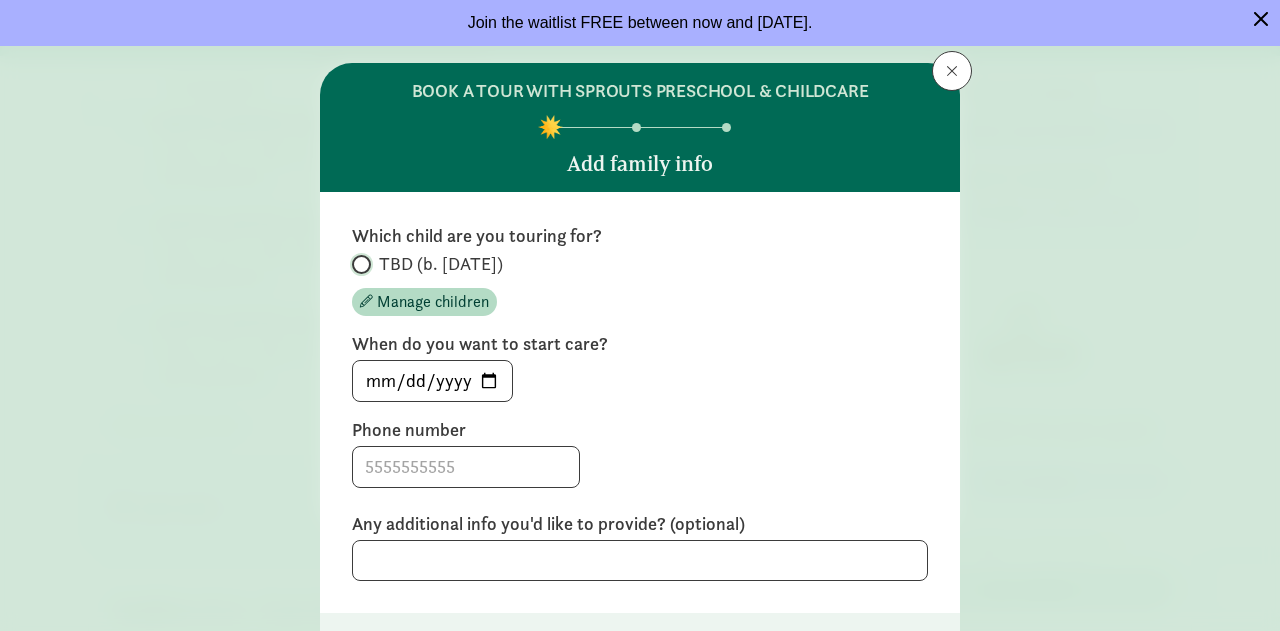 click on "TBD (b. [DATE])" at bounding box center [358, 264] 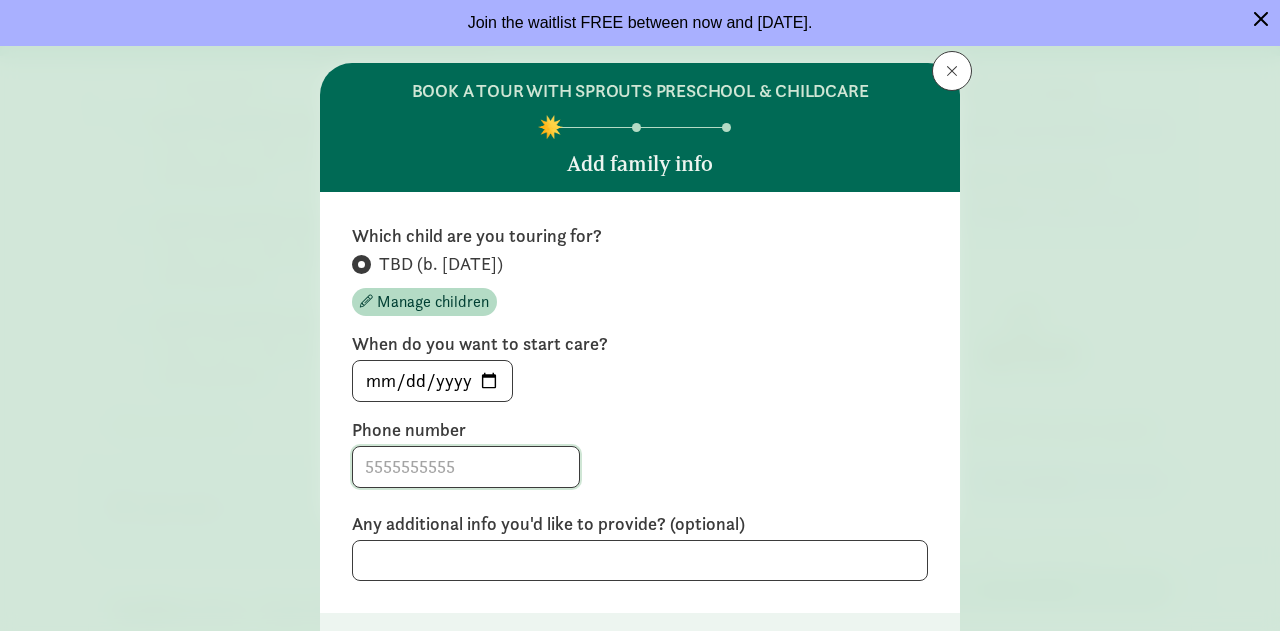 click 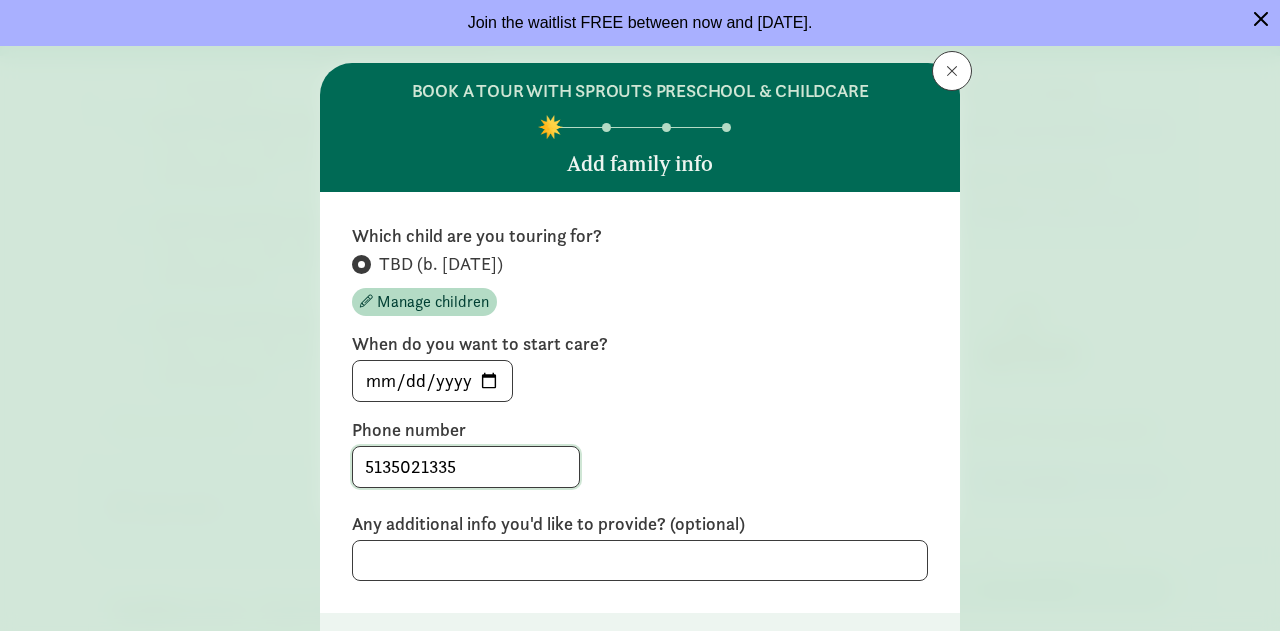 type on "5135021335" 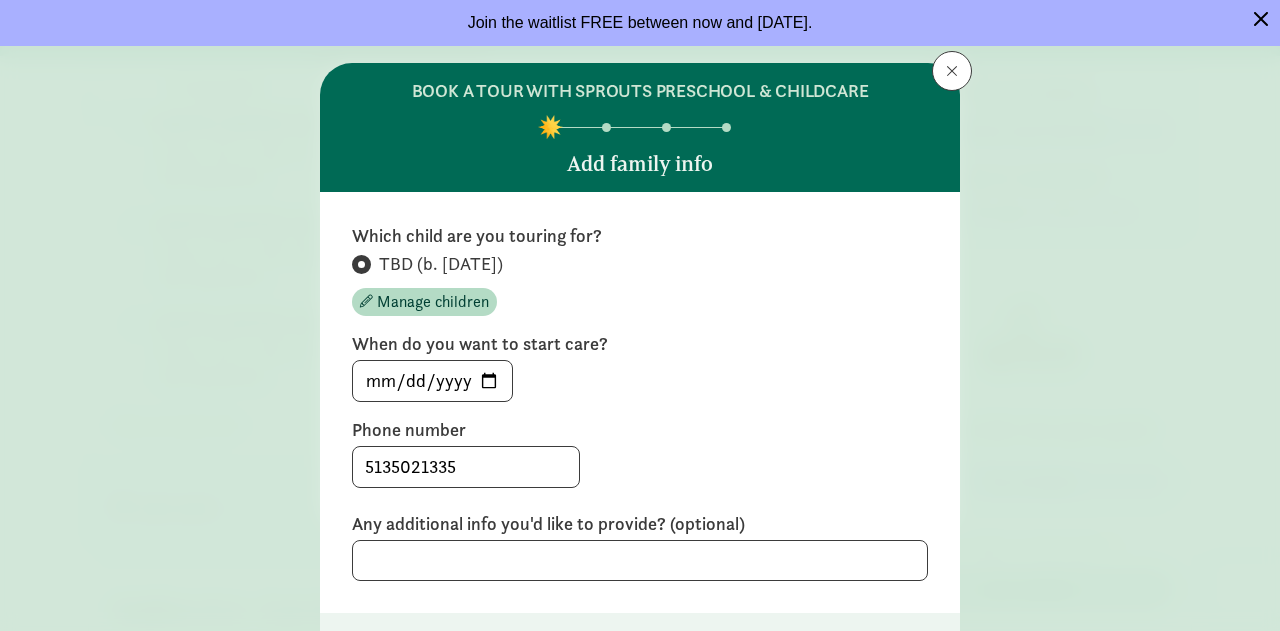 click on "Any additional info you'd like to provide? (optional)" at bounding box center [640, 524] 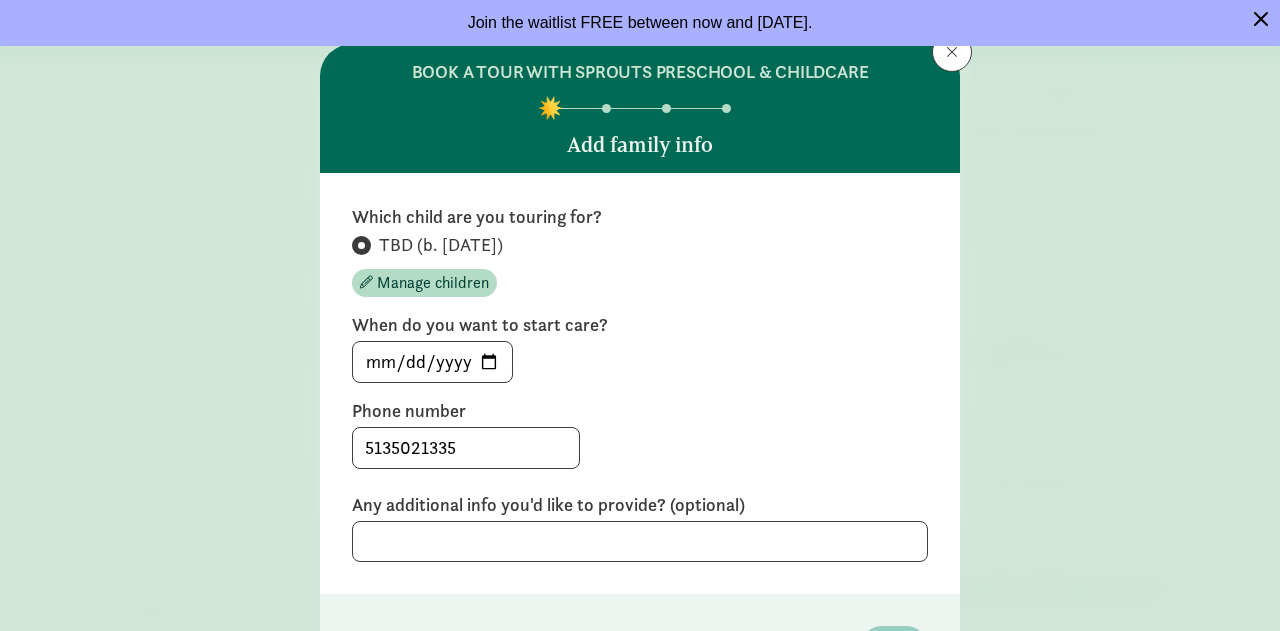 scroll, scrollTop: 152, scrollLeft: 0, axis: vertical 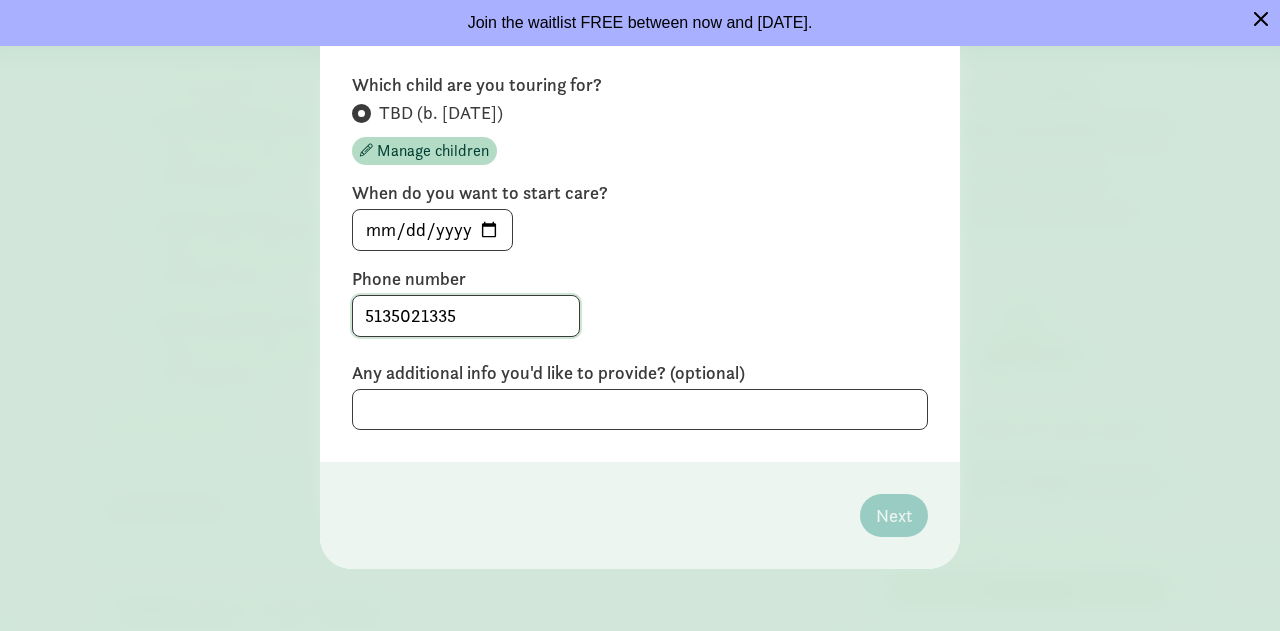 click on "5135021335" 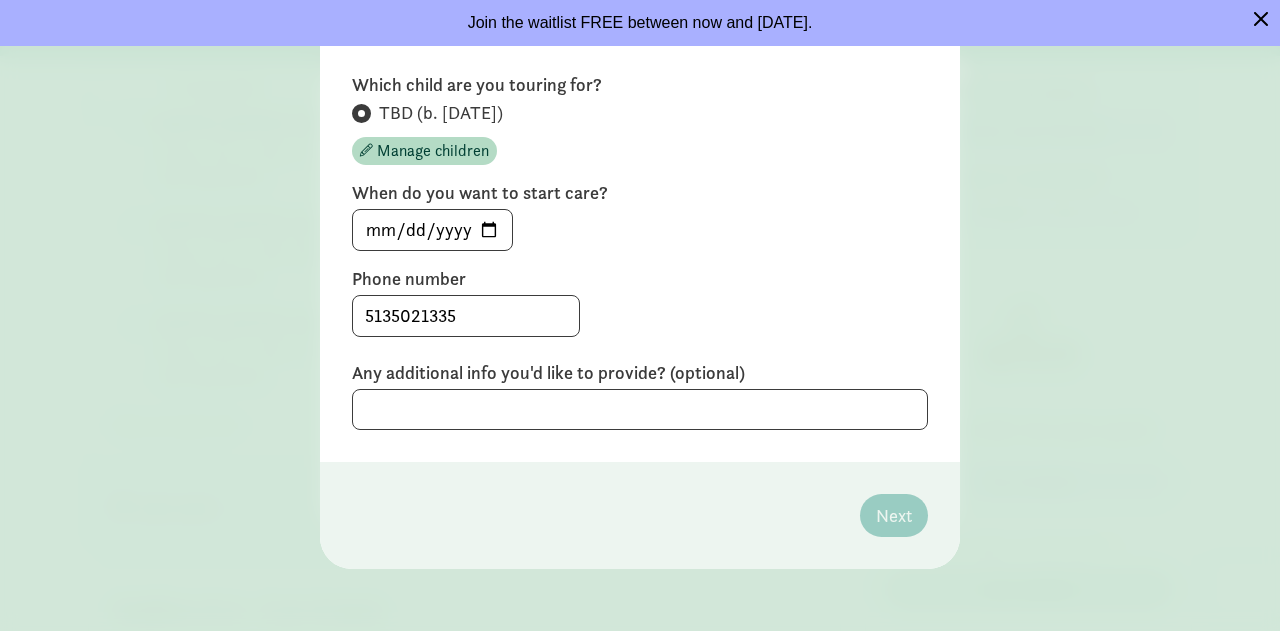 click on "Join the waitlist FREE between now and [DATE]." at bounding box center [640, 23] 